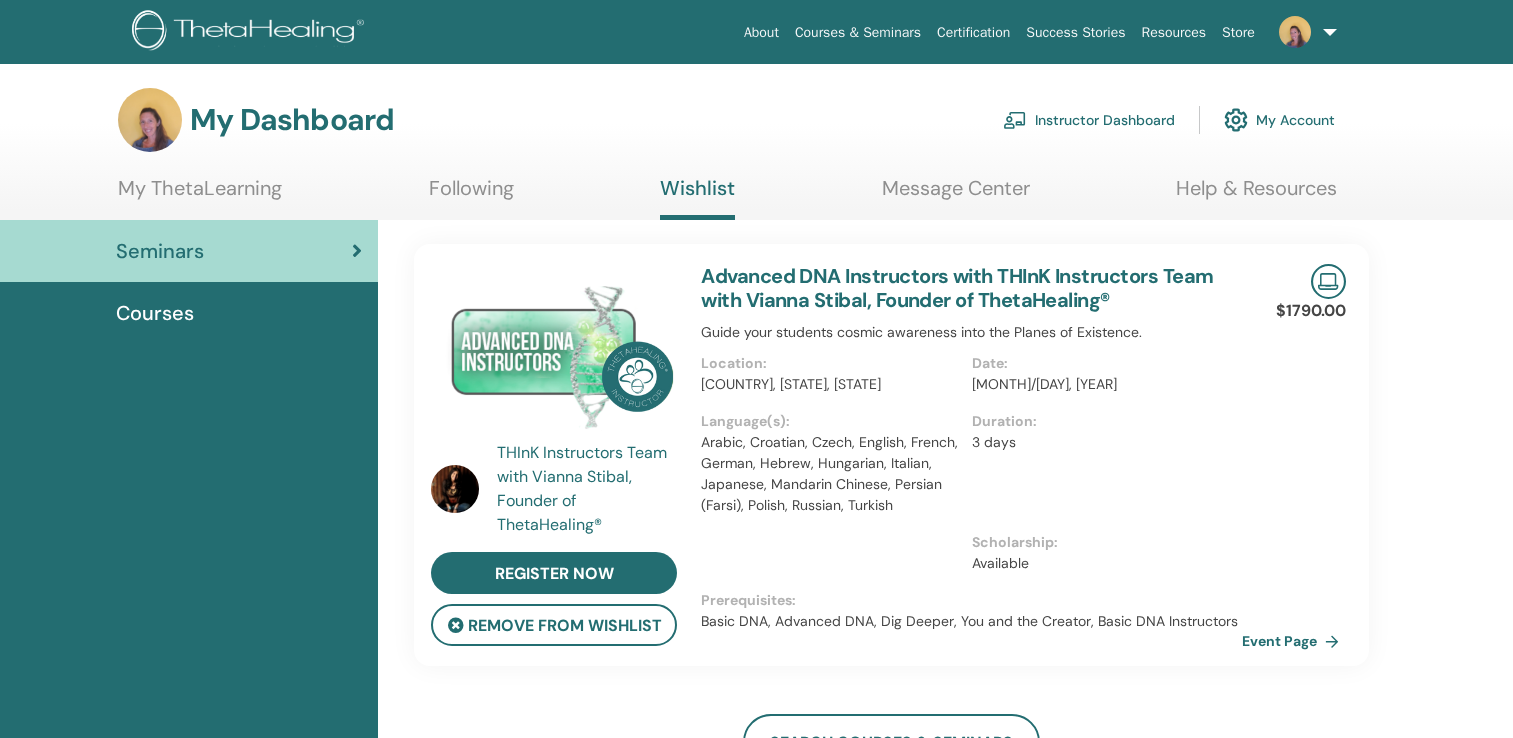 scroll, scrollTop: 0, scrollLeft: 0, axis: both 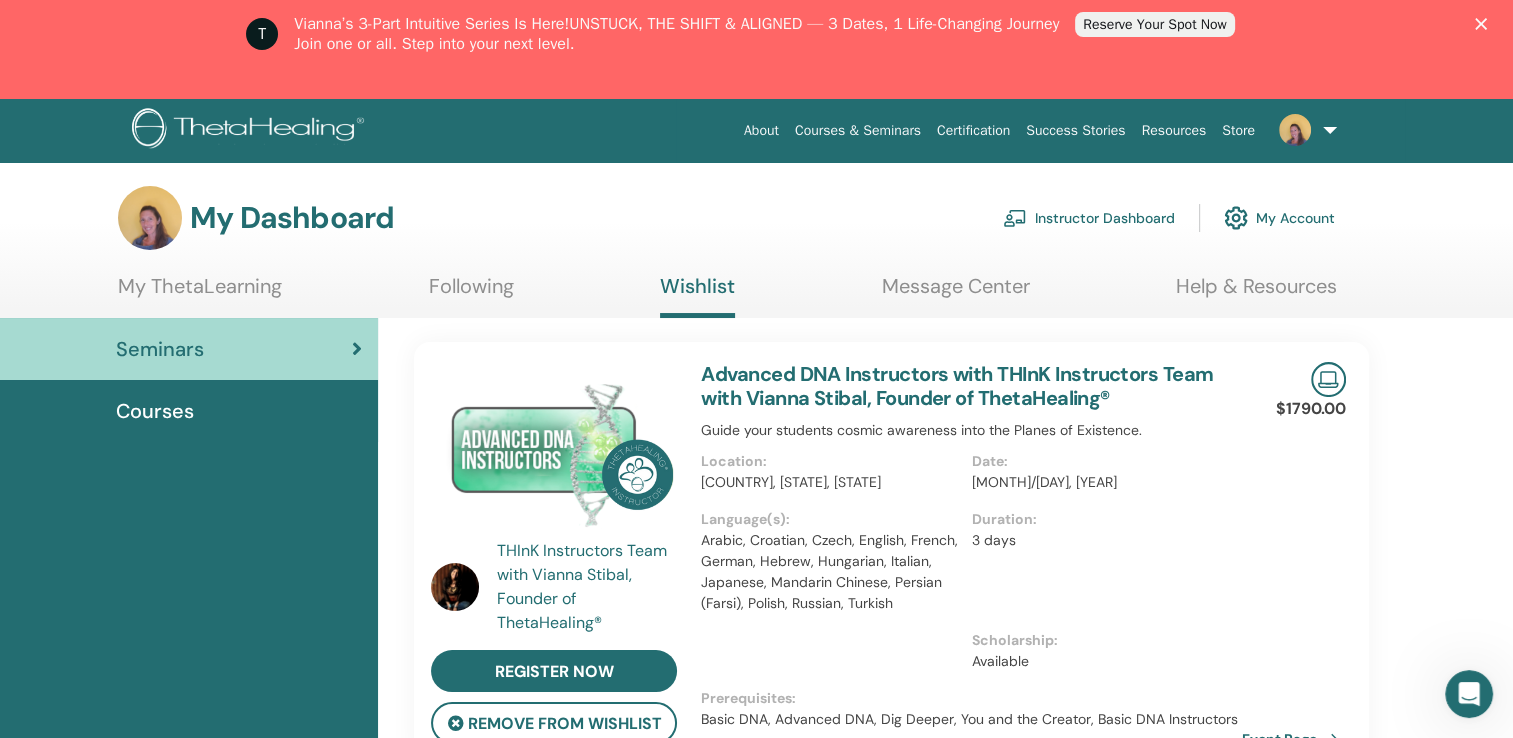 click on "Seminars" at bounding box center (189, 349) 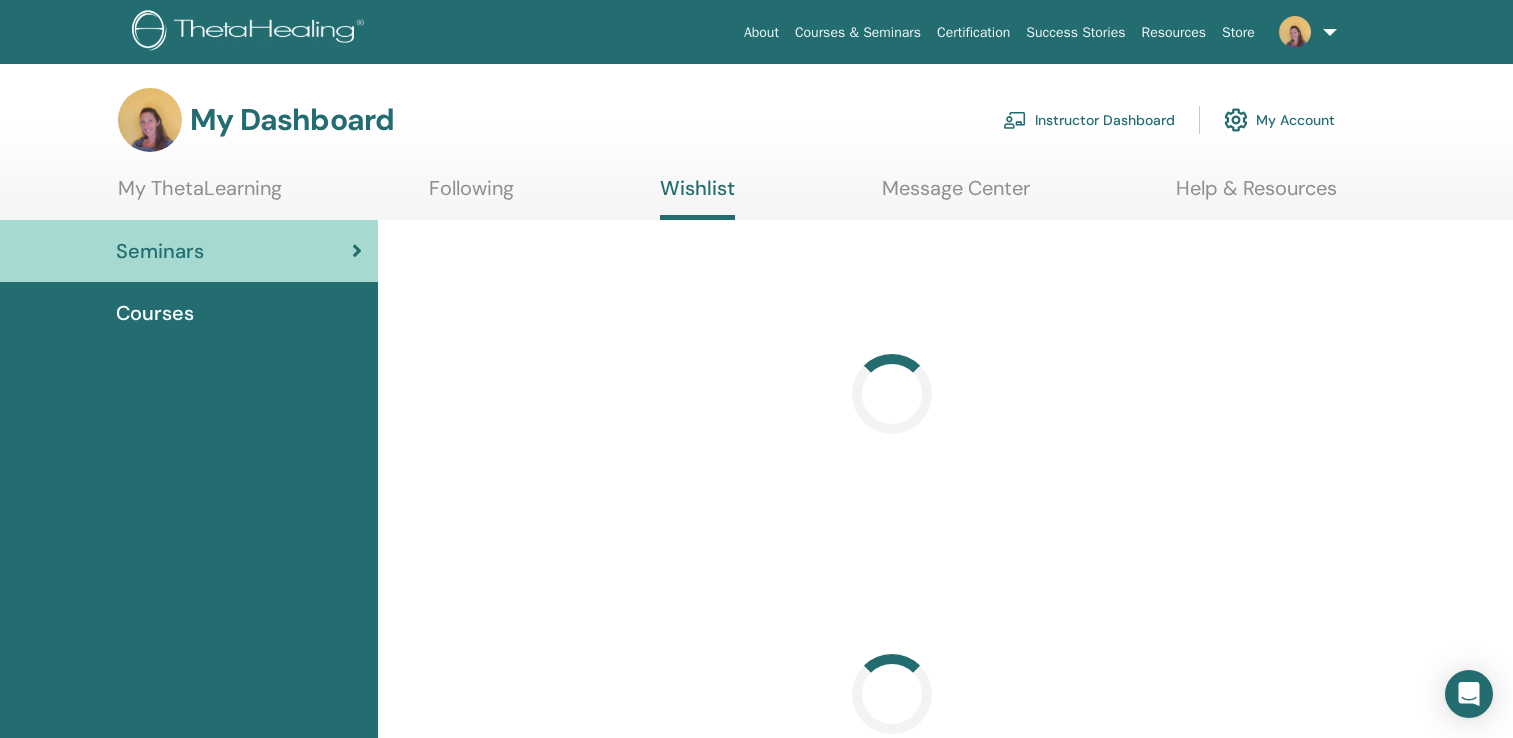 scroll, scrollTop: 0, scrollLeft: 0, axis: both 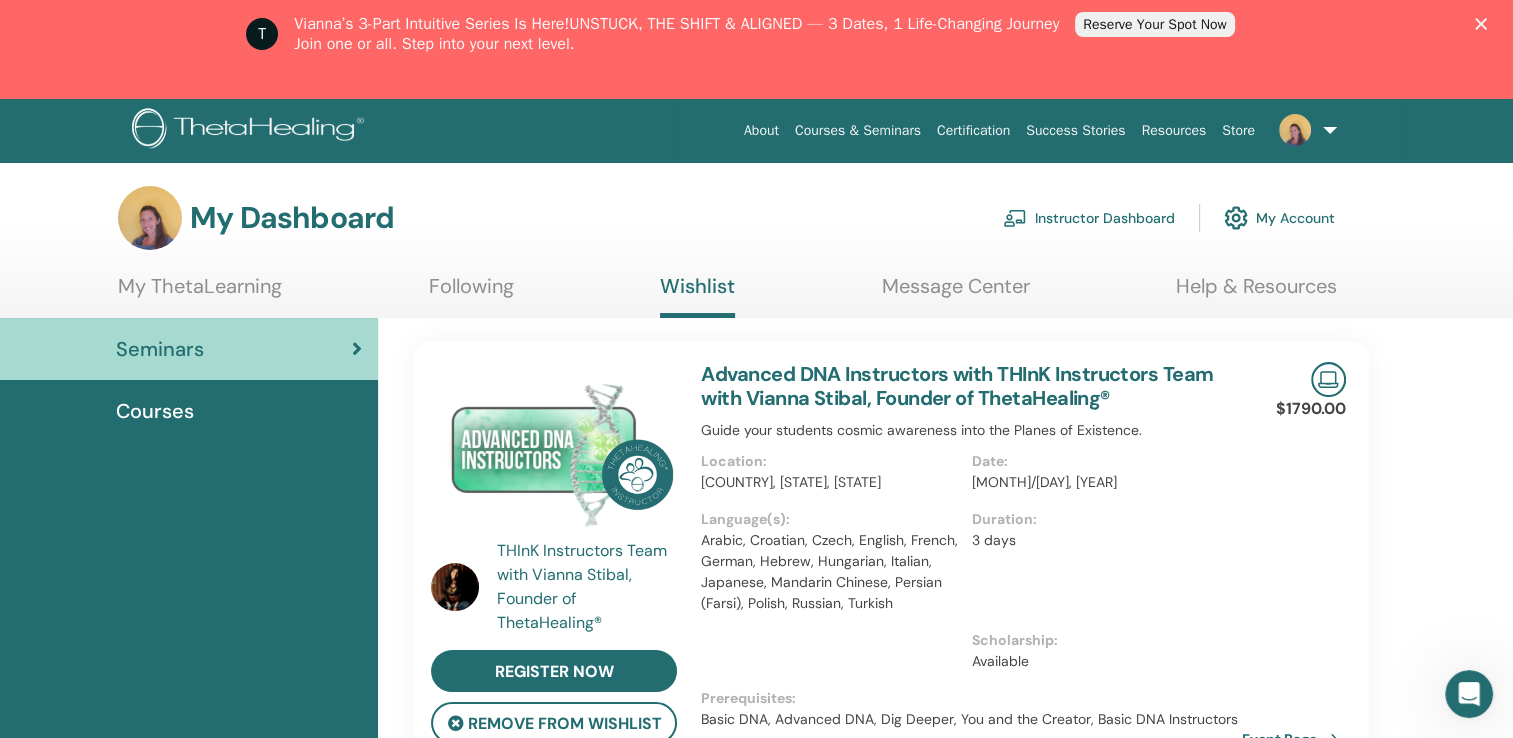 click at bounding box center [357, 349] 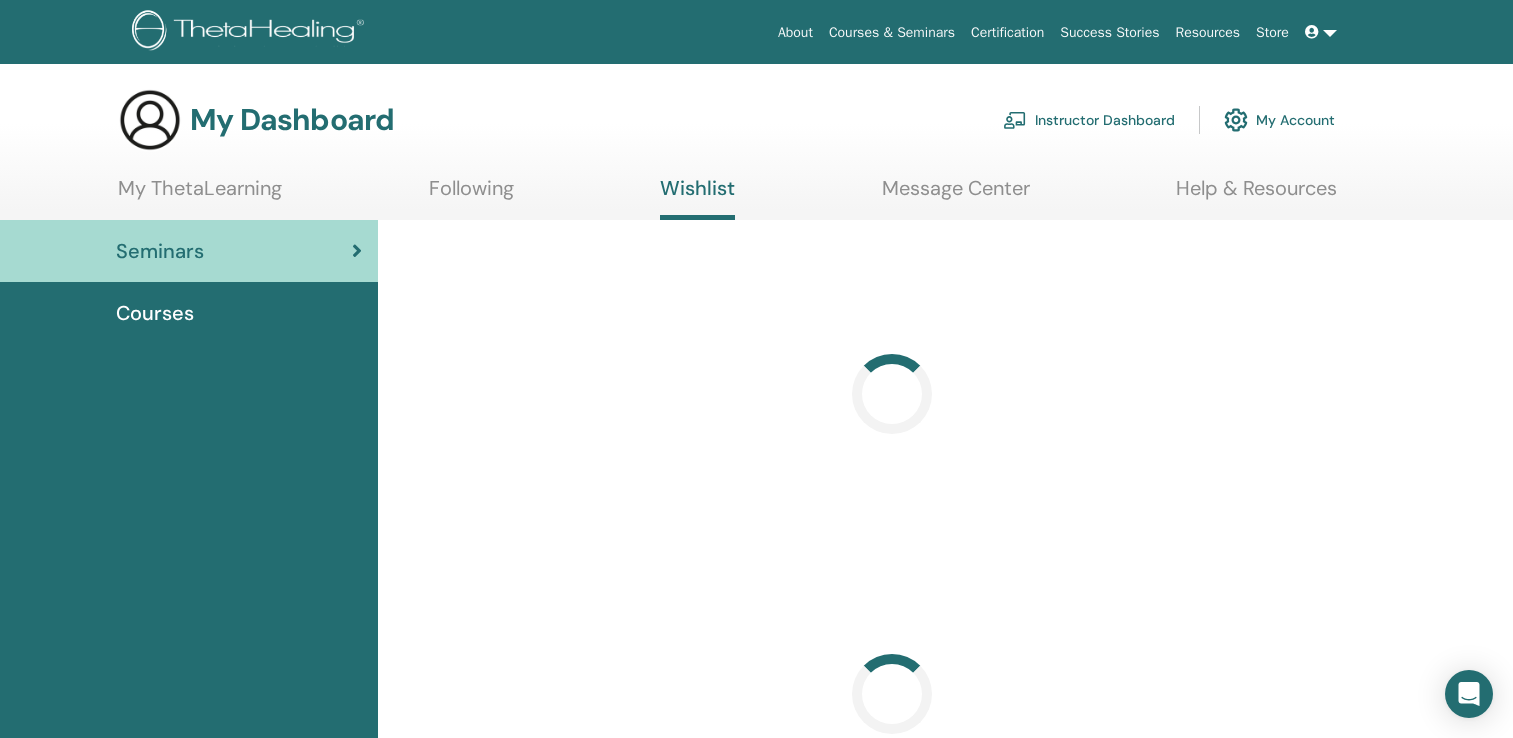 scroll, scrollTop: 0, scrollLeft: 0, axis: both 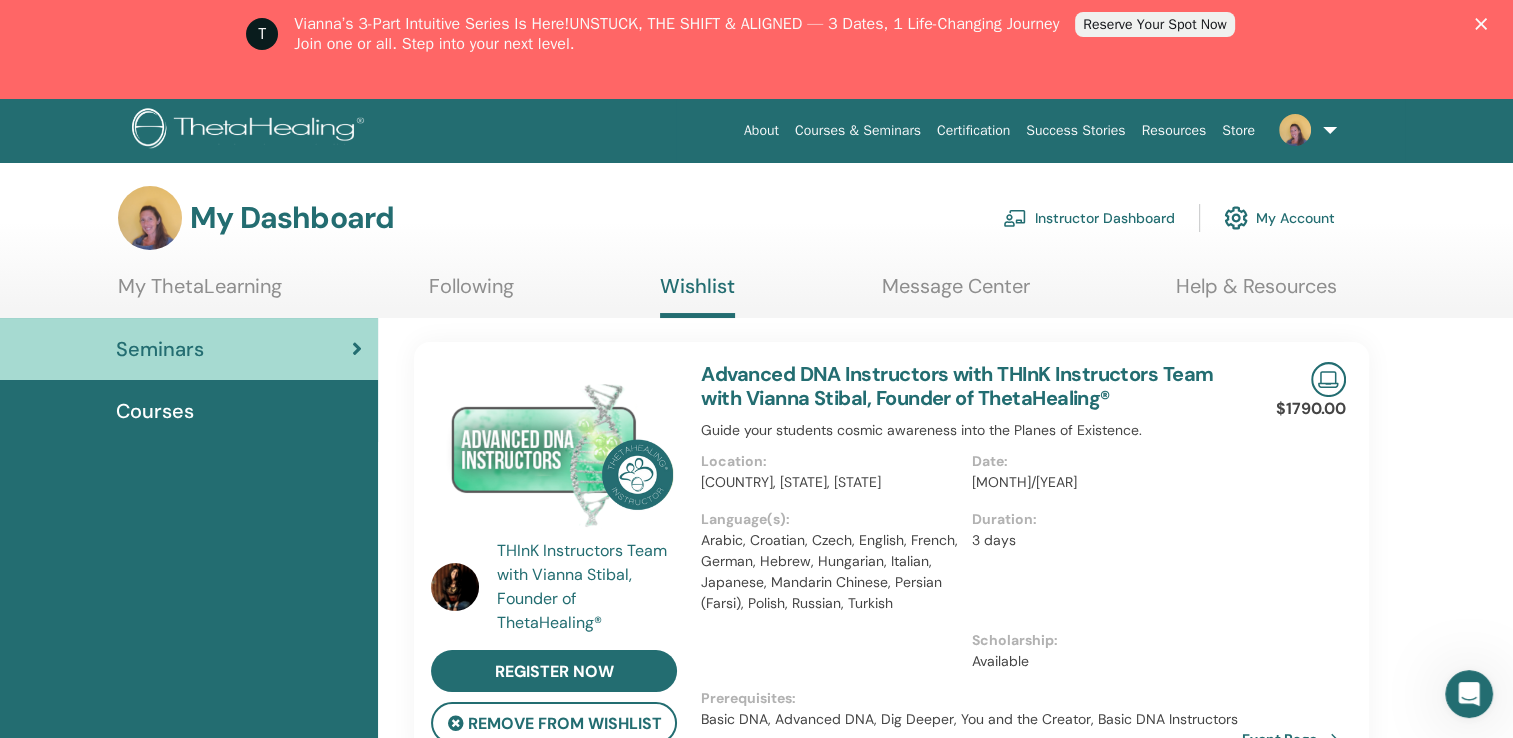 click on "Instructor Dashboard" at bounding box center (1089, 218) 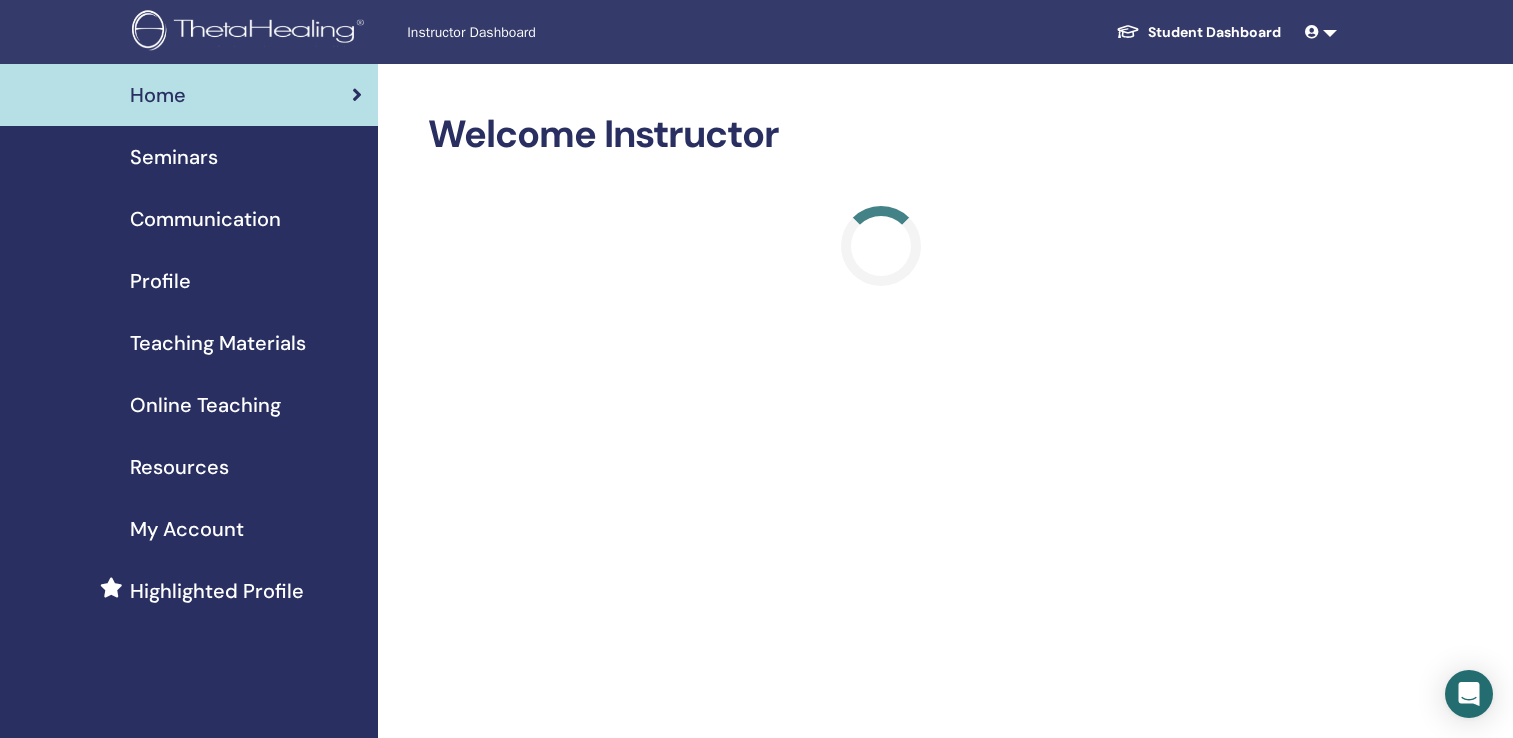 scroll, scrollTop: 0, scrollLeft: 0, axis: both 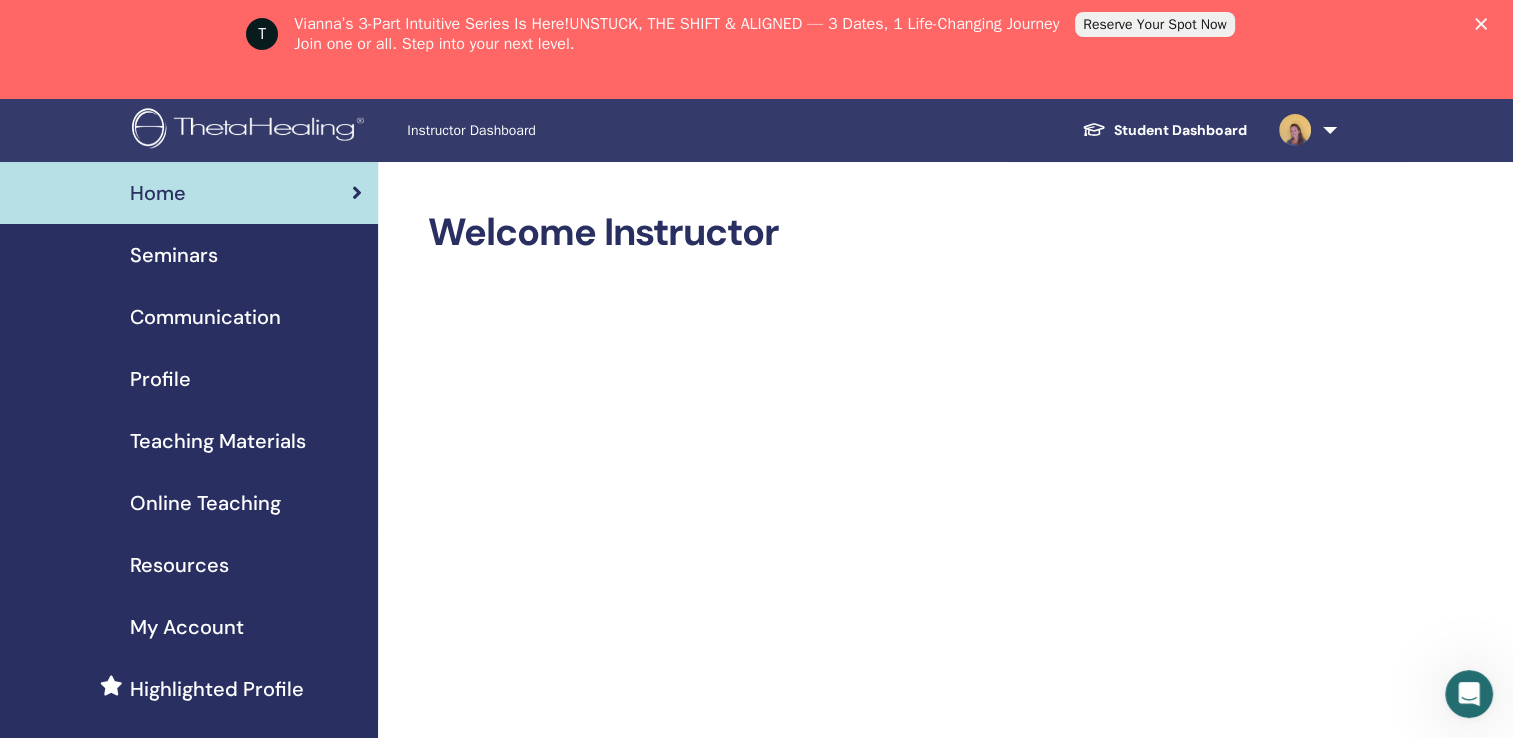 click on "Seminars" at bounding box center (174, 255) 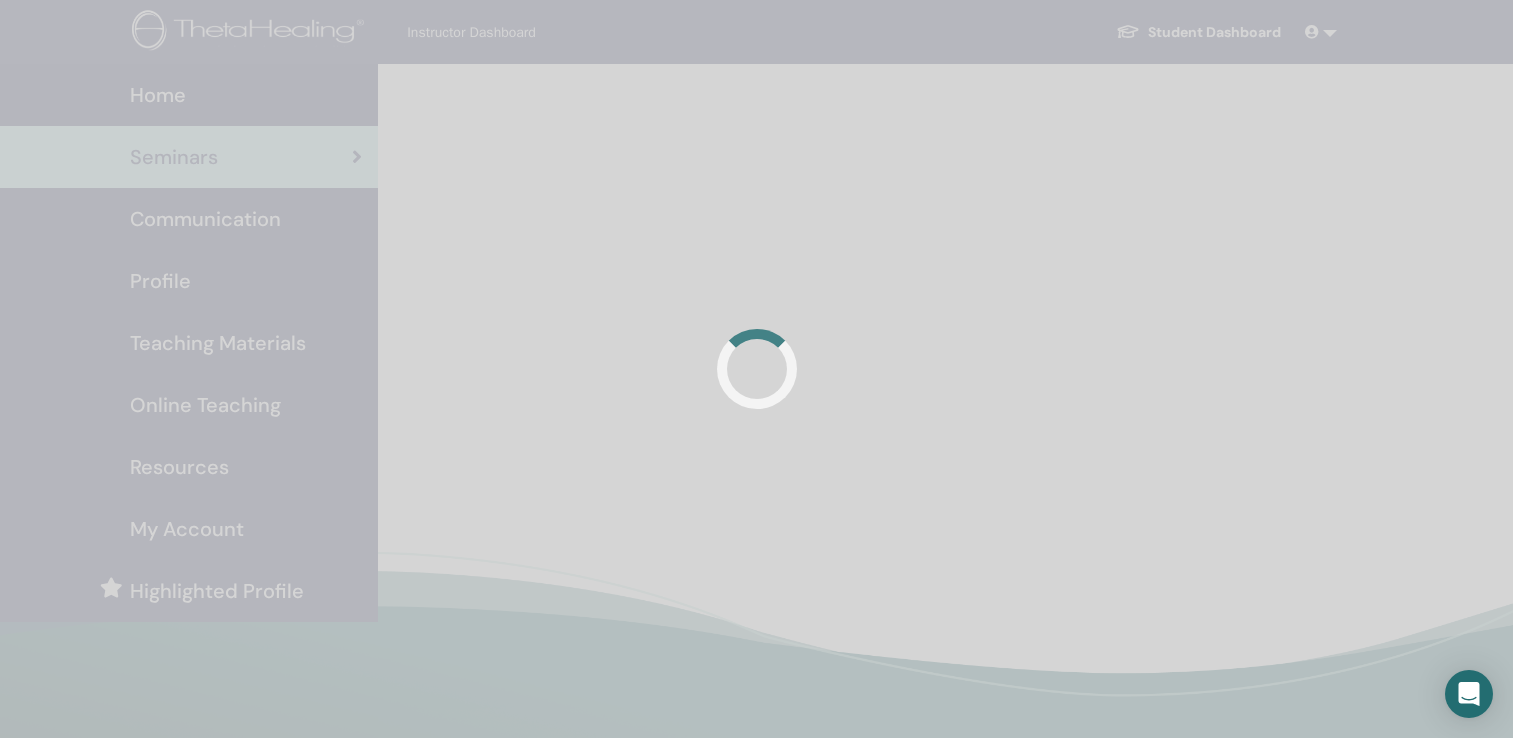 scroll, scrollTop: 0, scrollLeft: 0, axis: both 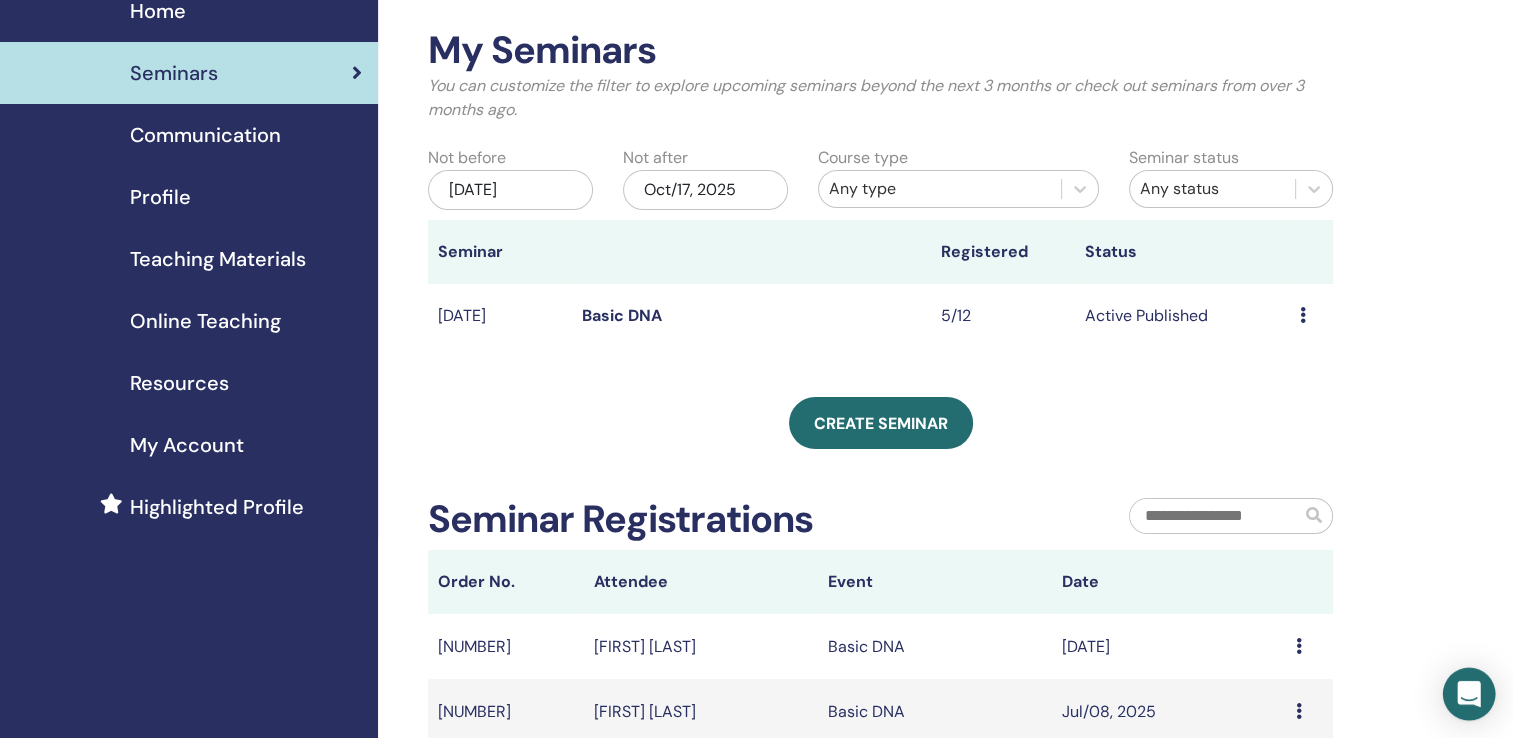 click 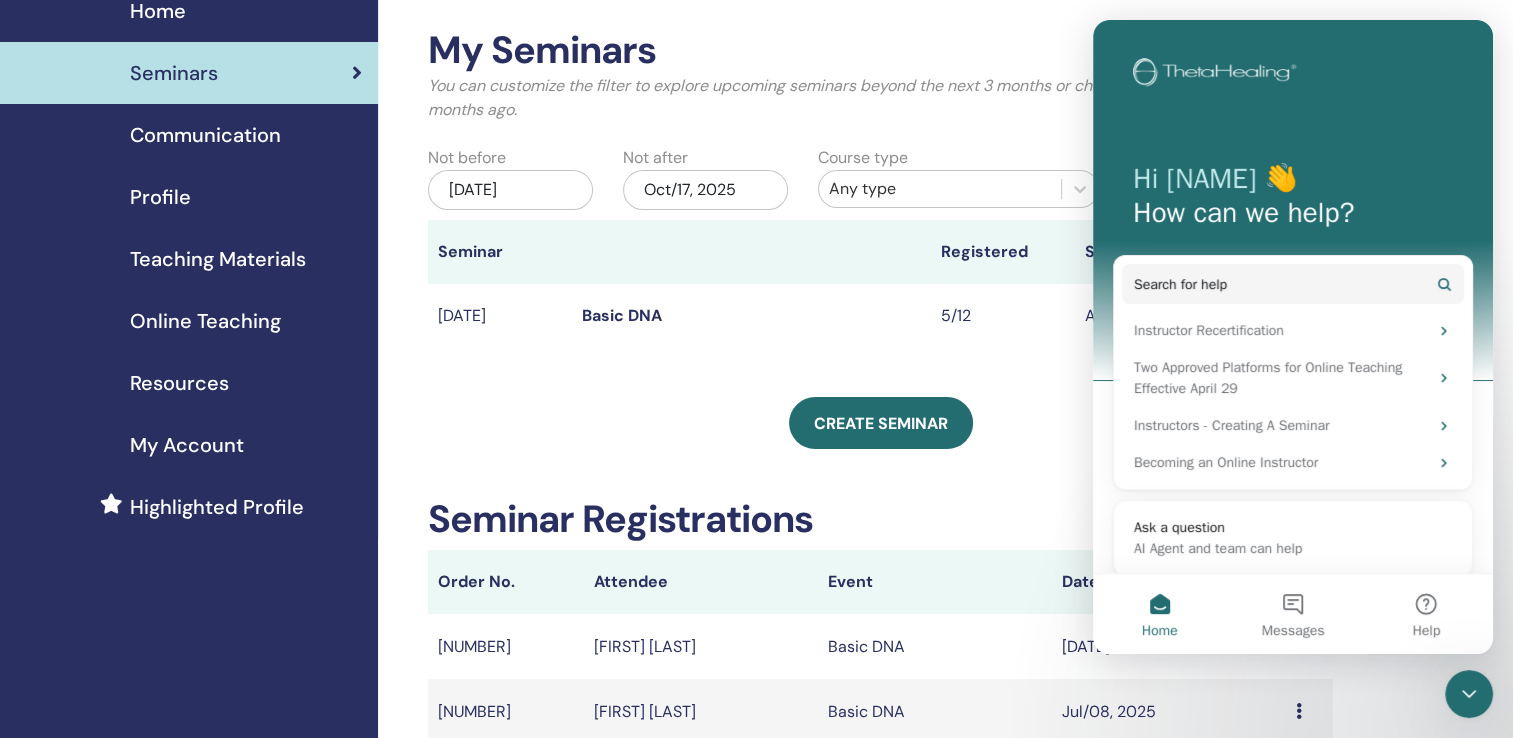 scroll, scrollTop: 0, scrollLeft: 0, axis: both 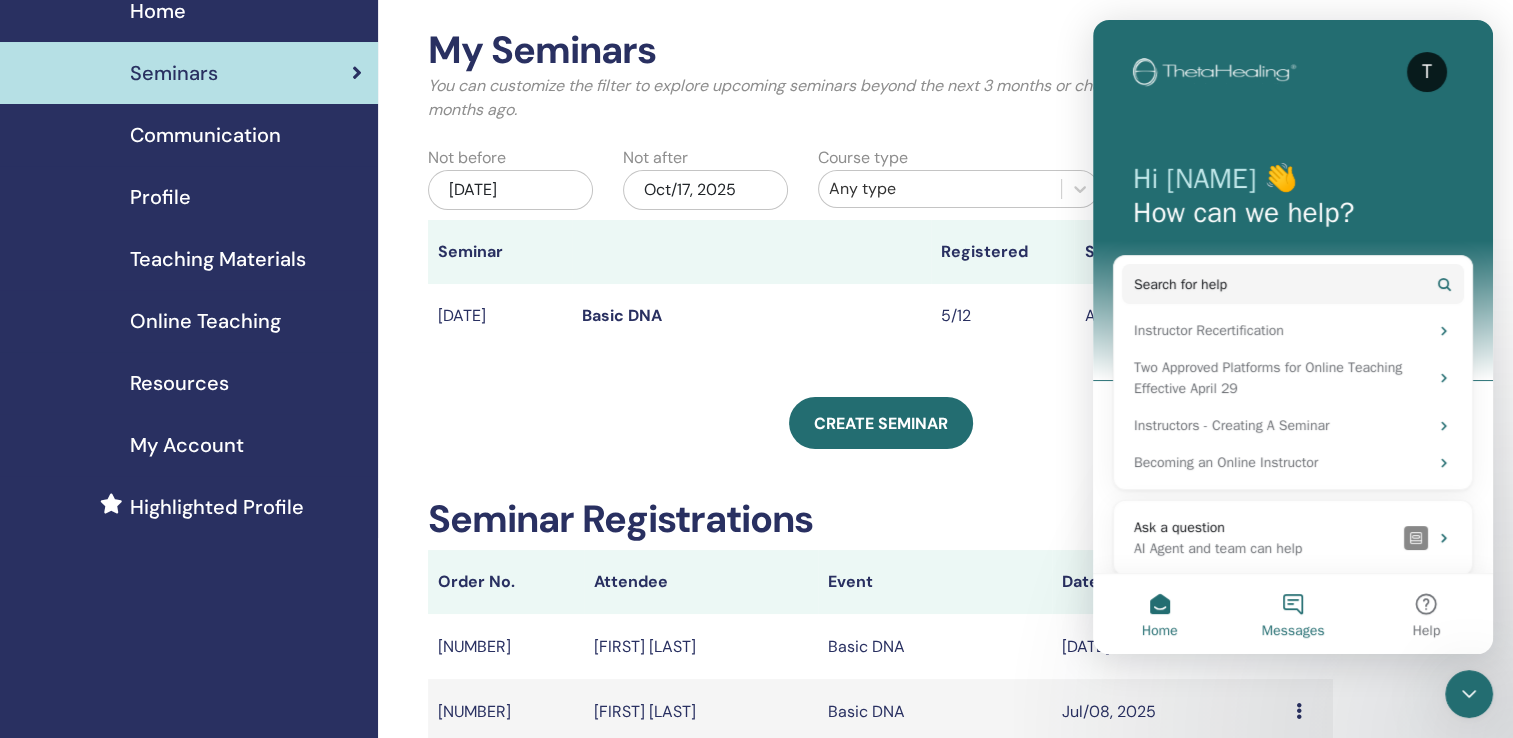 click on "Messages" at bounding box center (1292, 614) 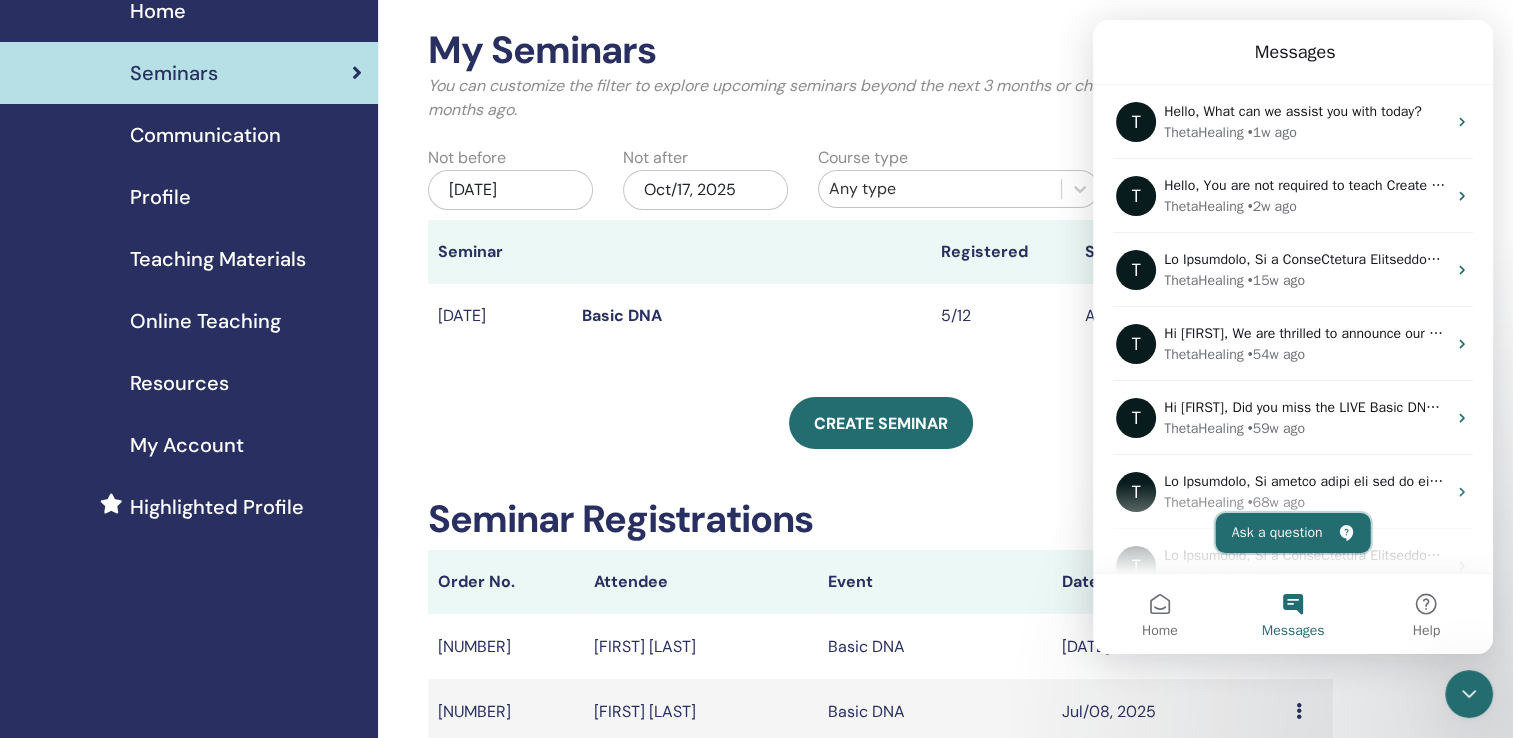 click on "Ask a question" at bounding box center [1293, 533] 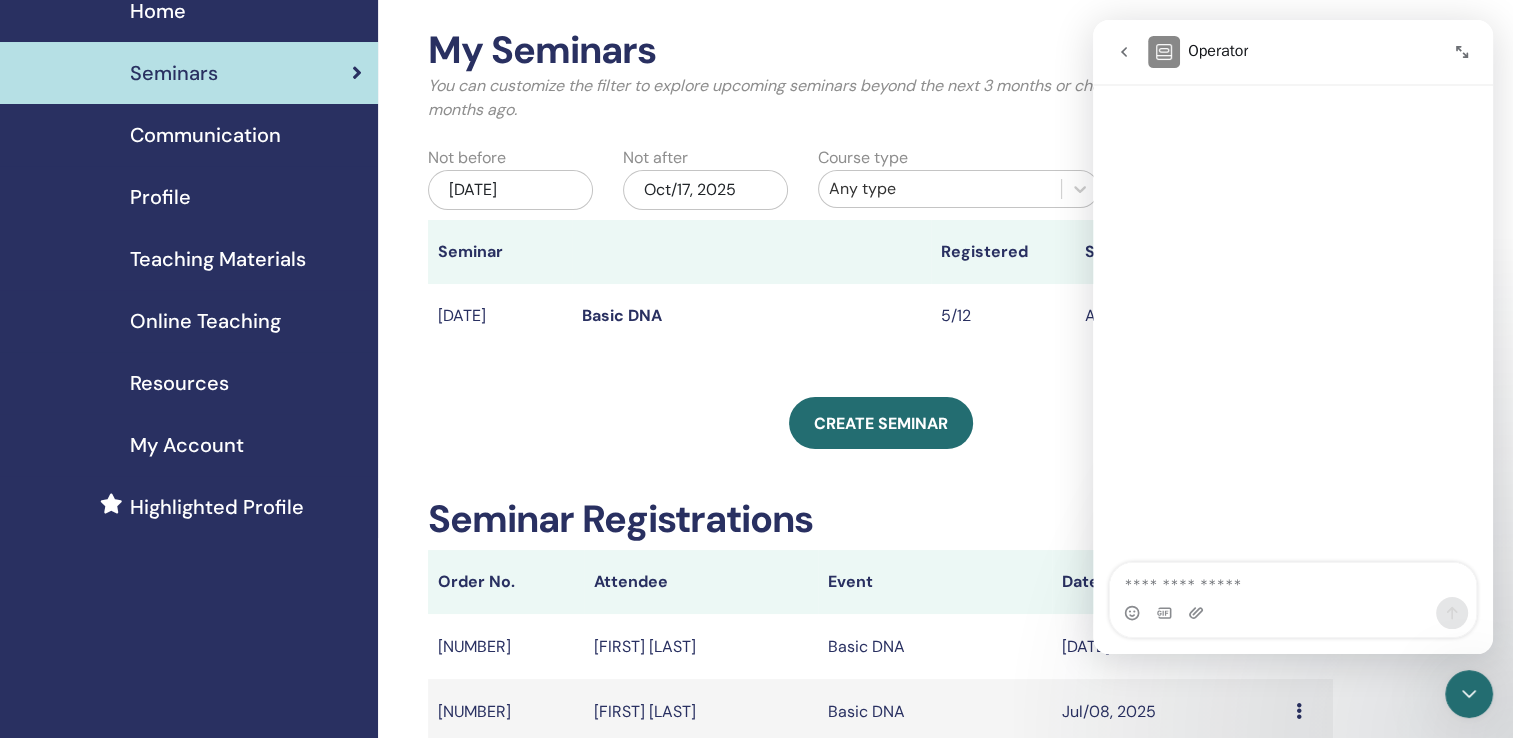 type on "*" 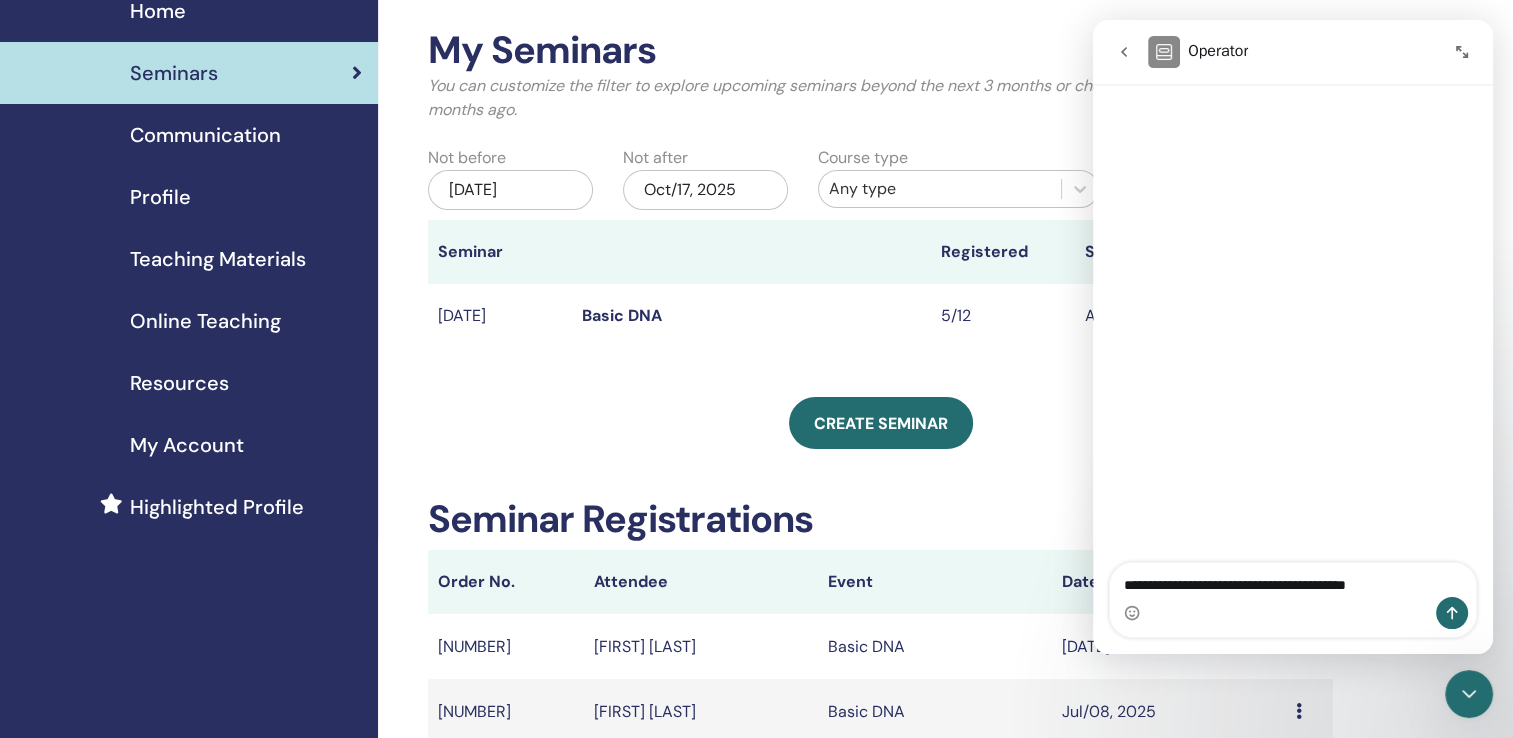 type on "**********" 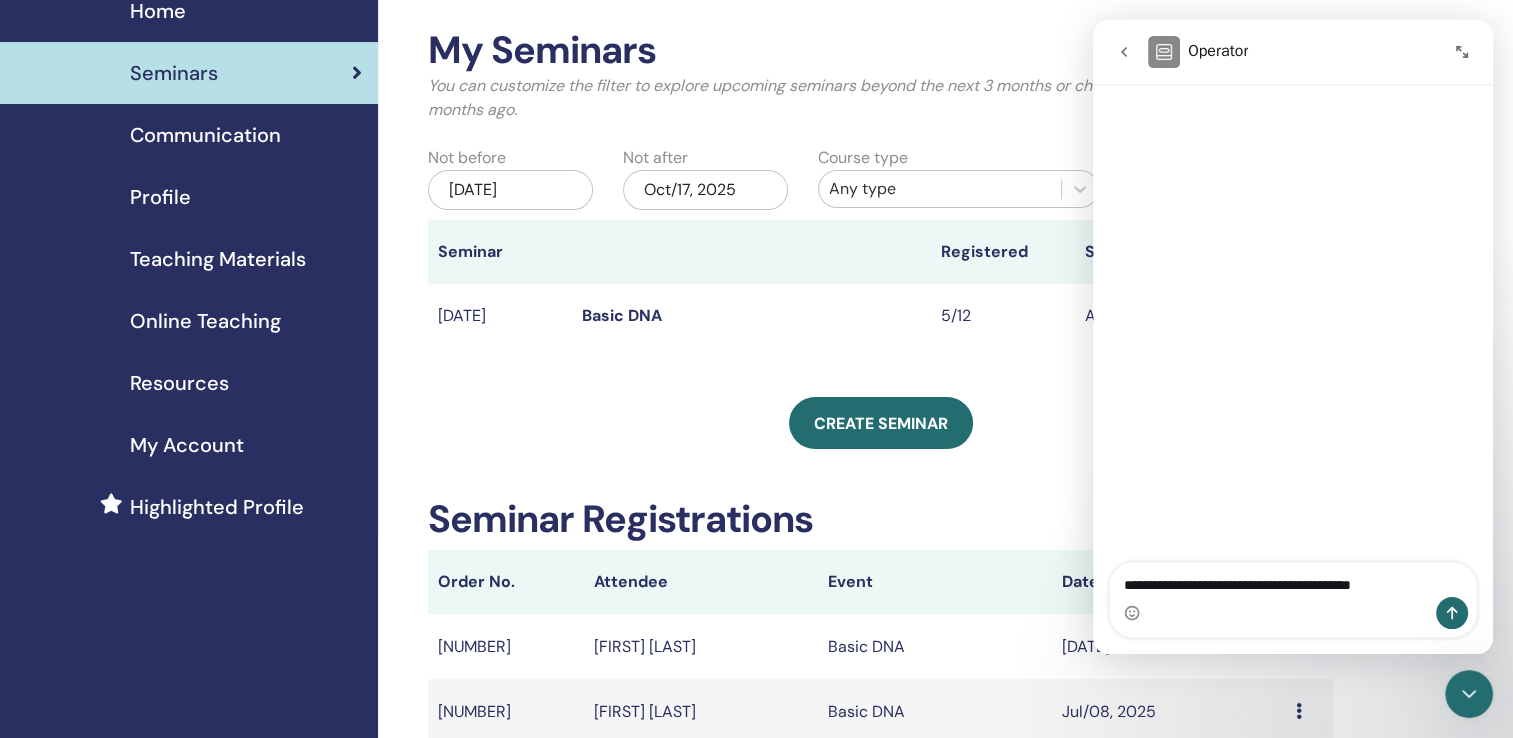 type 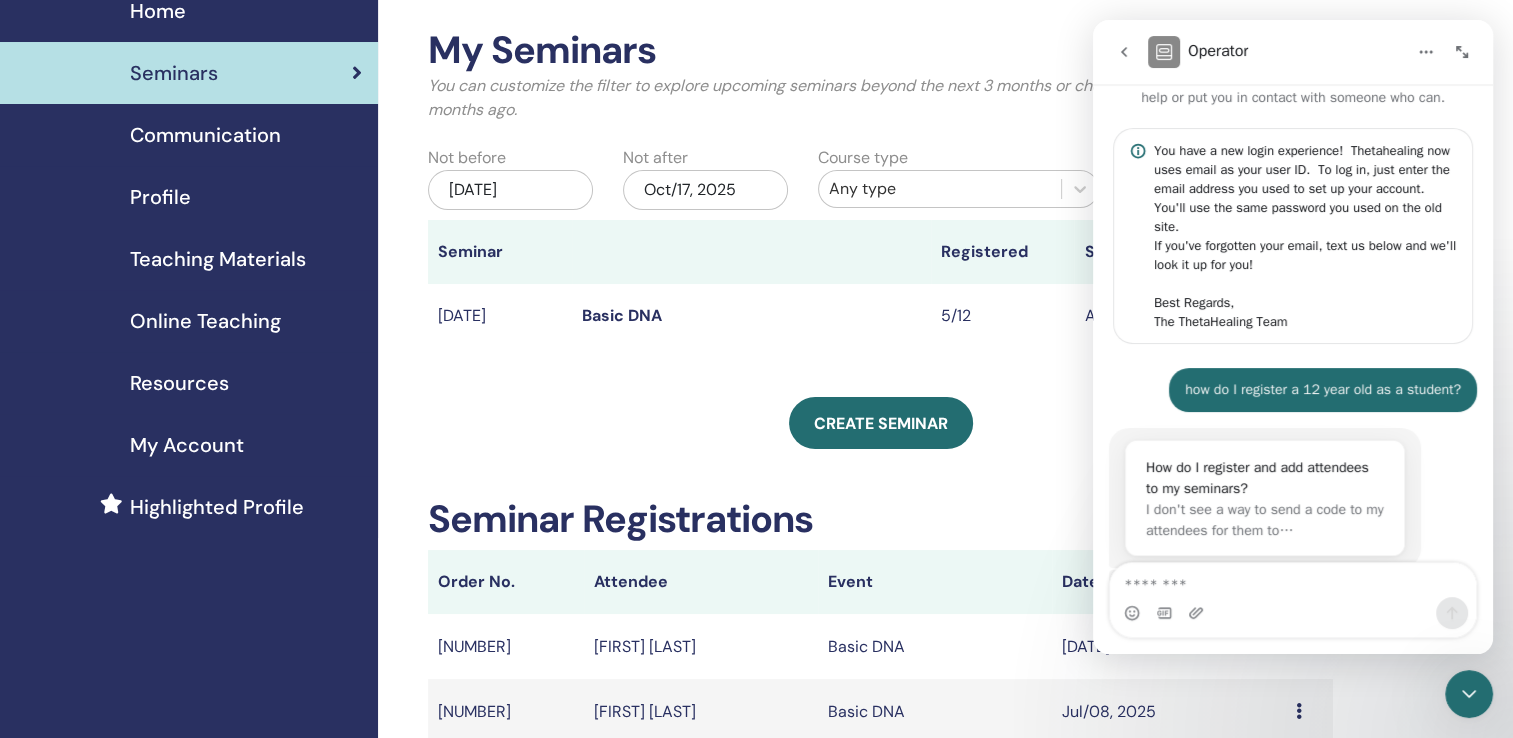 scroll, scrollTop: 216, scrollLeft: 0, axis: vertical 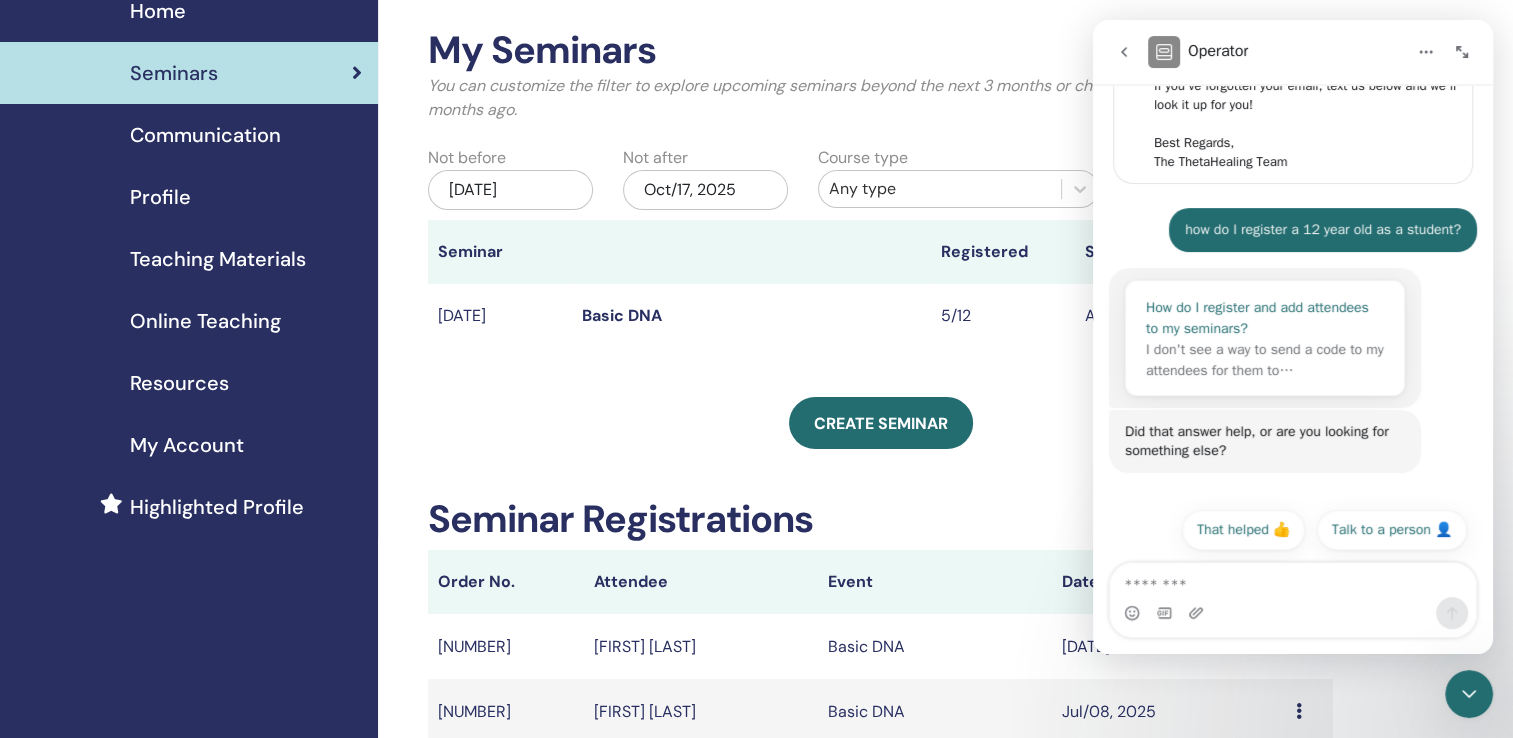 click on "How do I register and add attendees to my seminars?" at bounding box center [1265, 318] 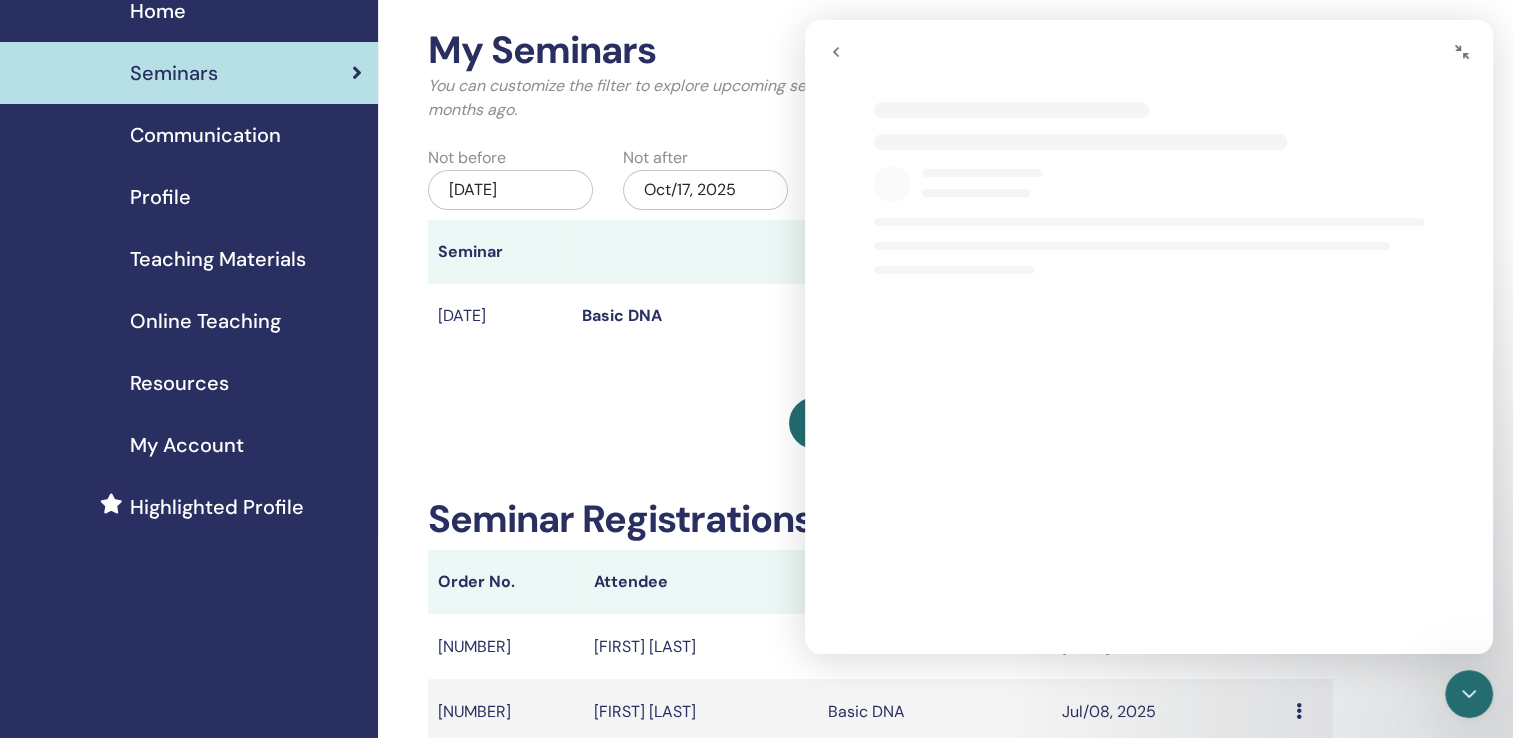 scroll, scrollTop: 0, scrollLeft: 0, axis: both 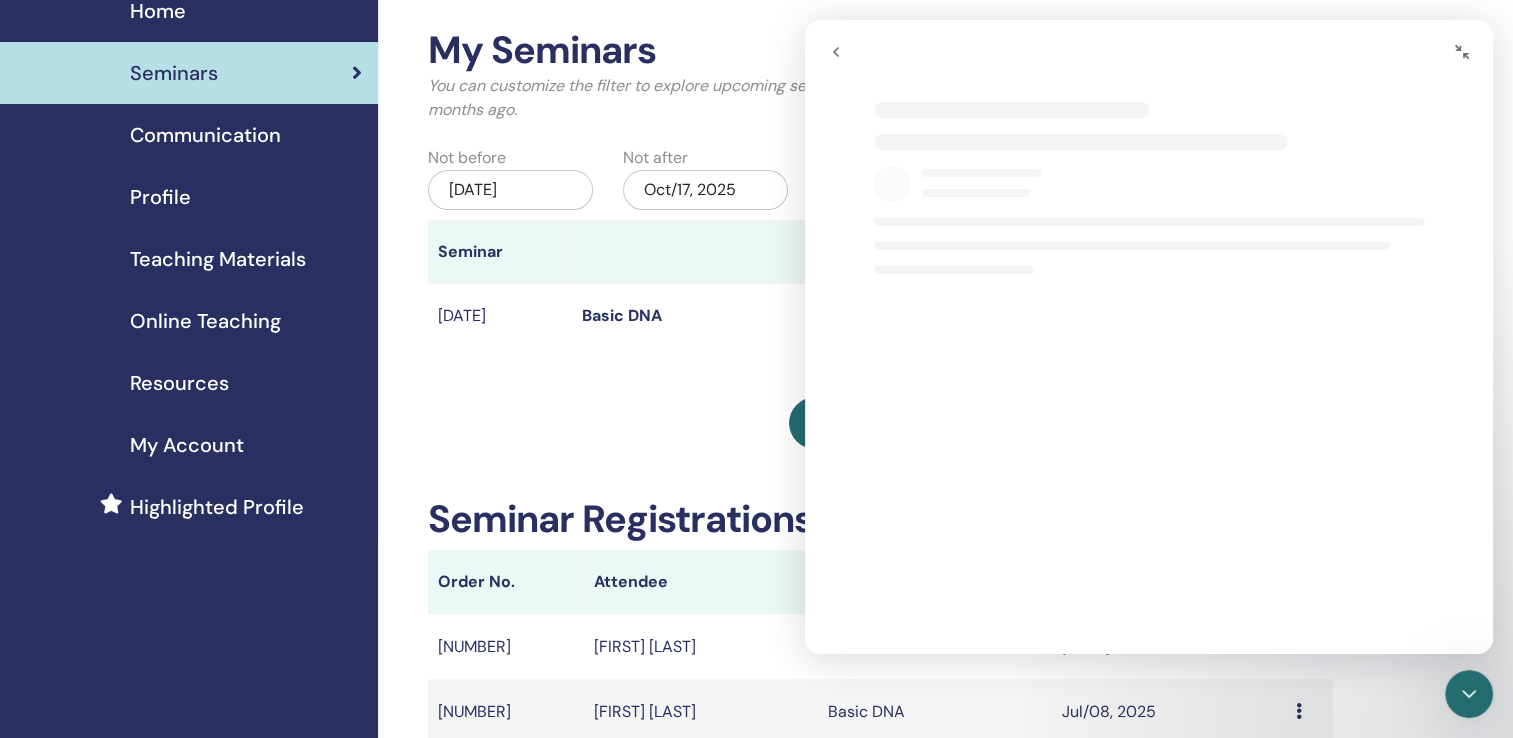 select on "**" 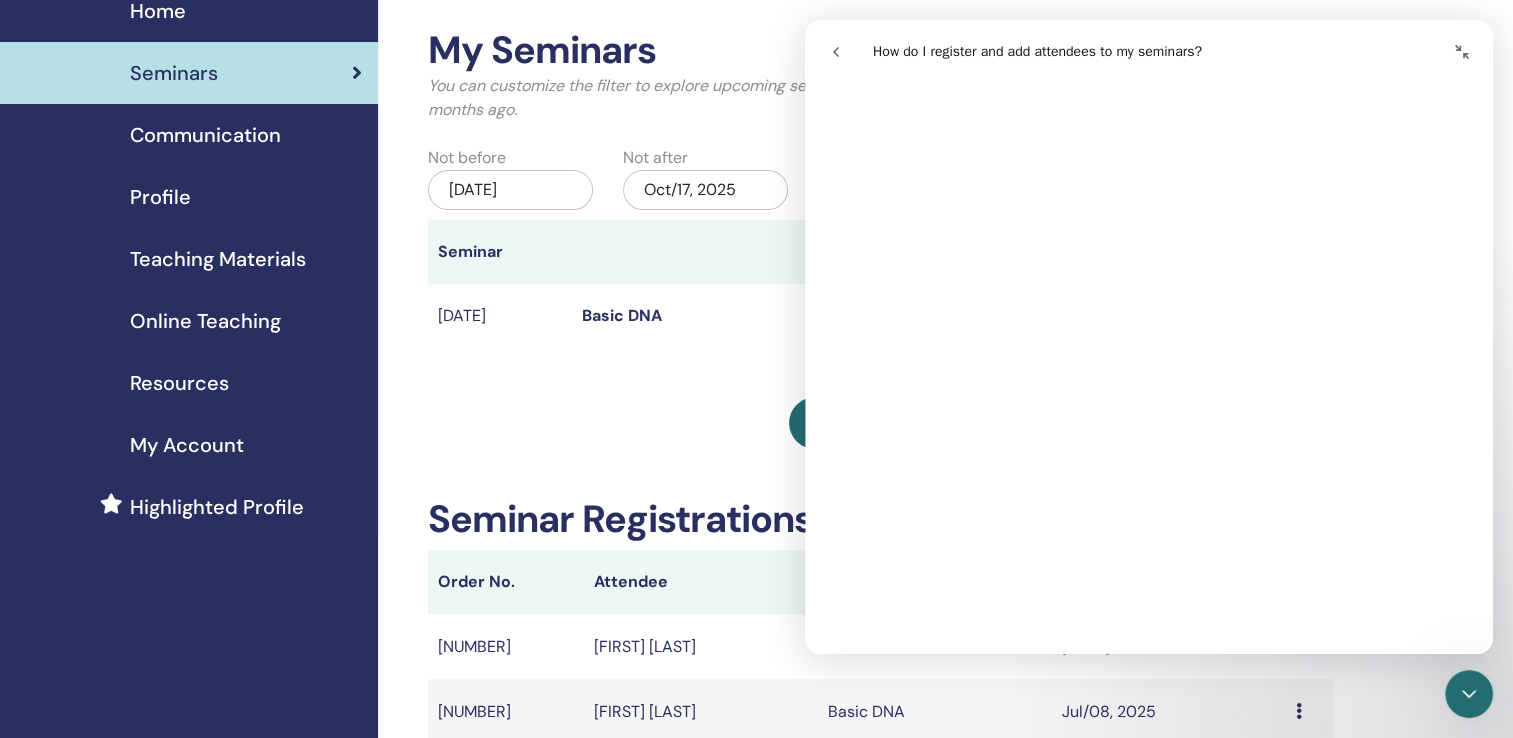 scroll, scrollTop: 1229, scrollLeft: 0, axis: vertical 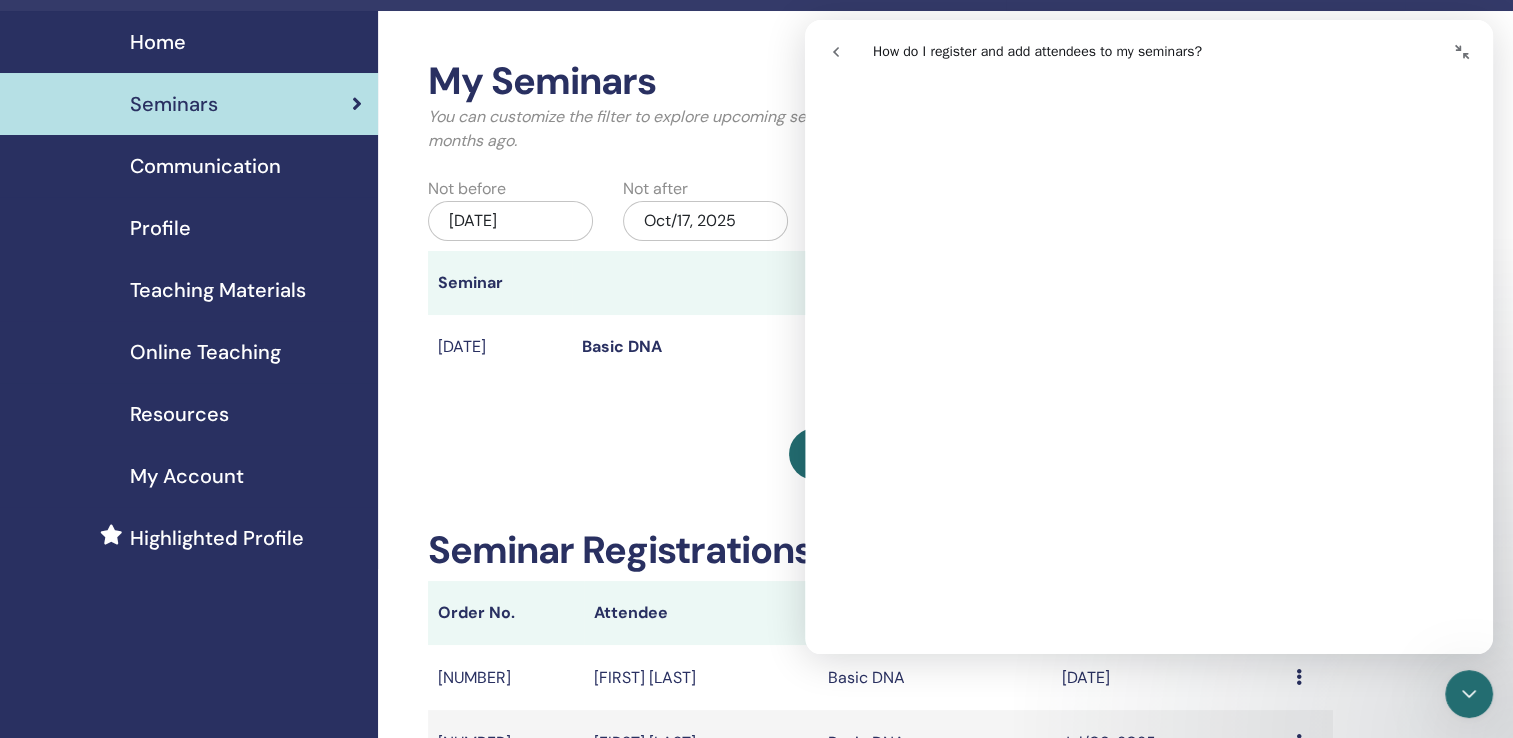 click 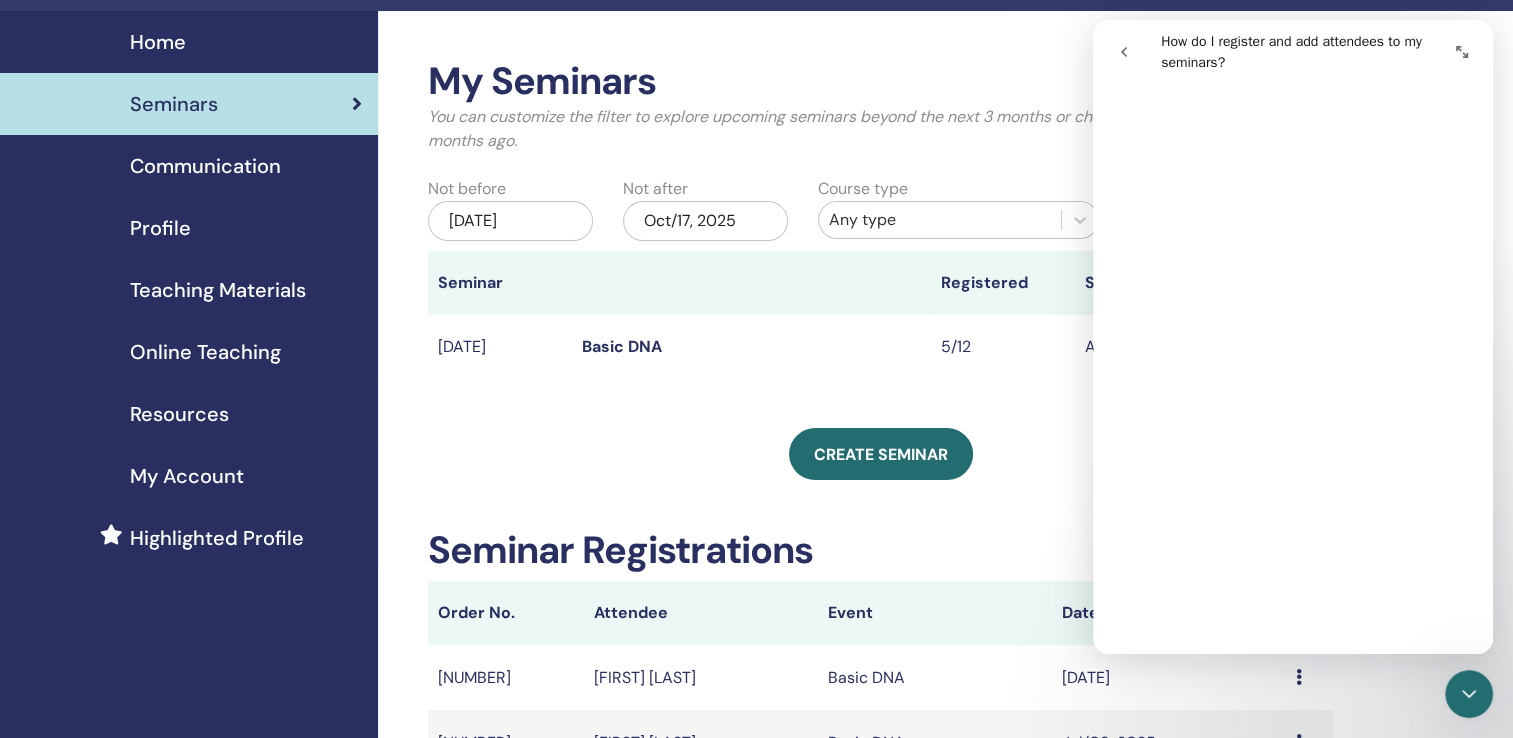 scroll, scrollTop: 1587, scrollLeft: 0, axis: vertical 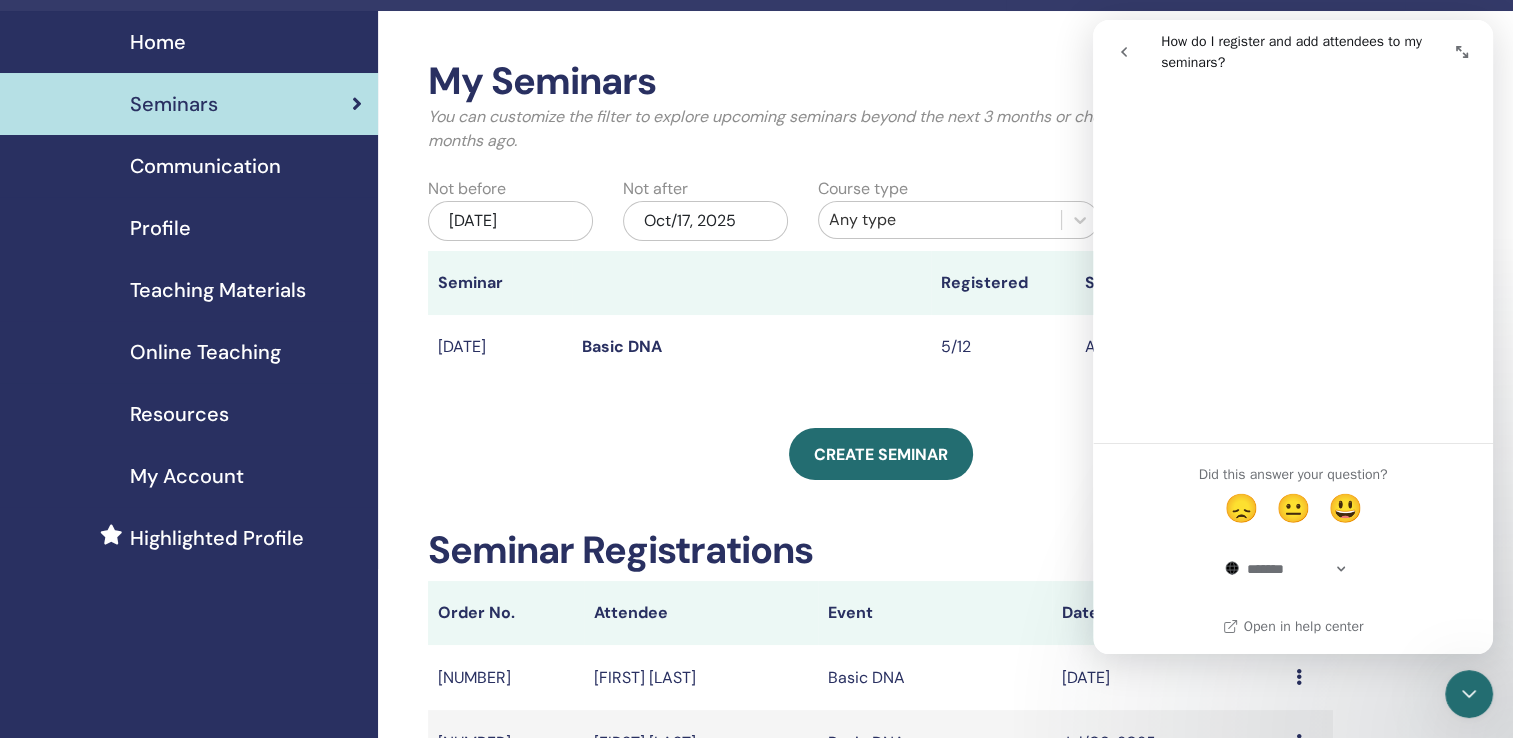 click 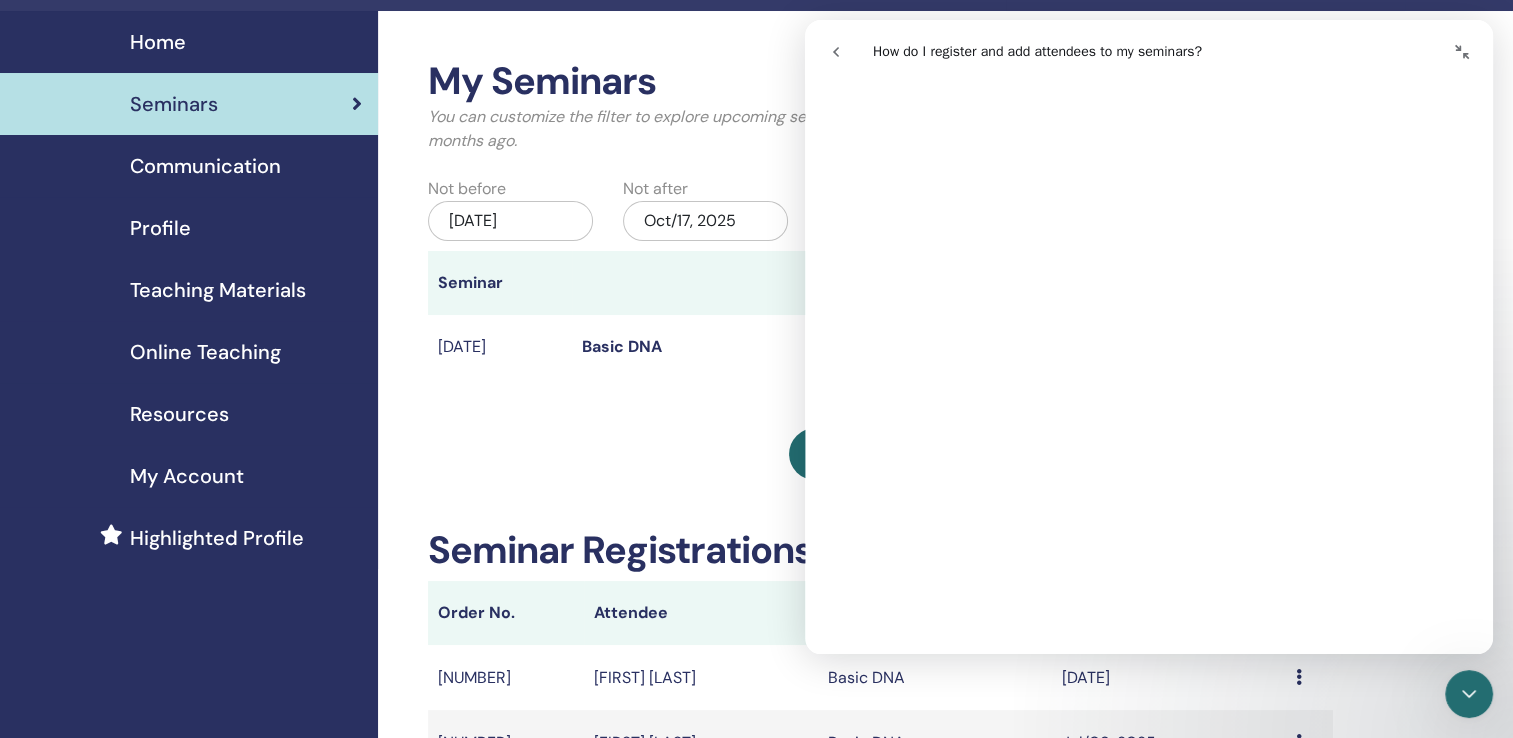 scroll, scrollTop: 1699, scrollLeft: 0, axis: vertical 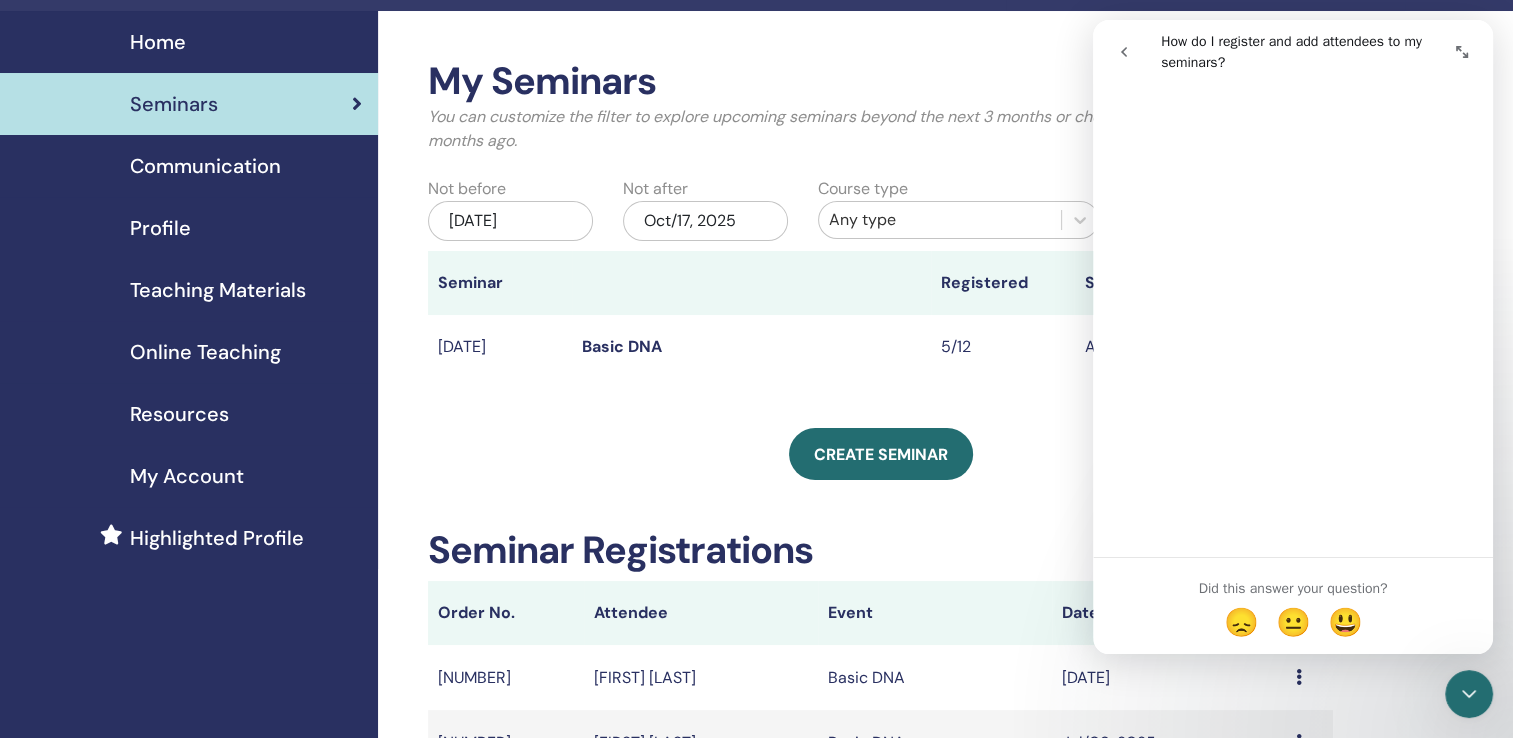 click 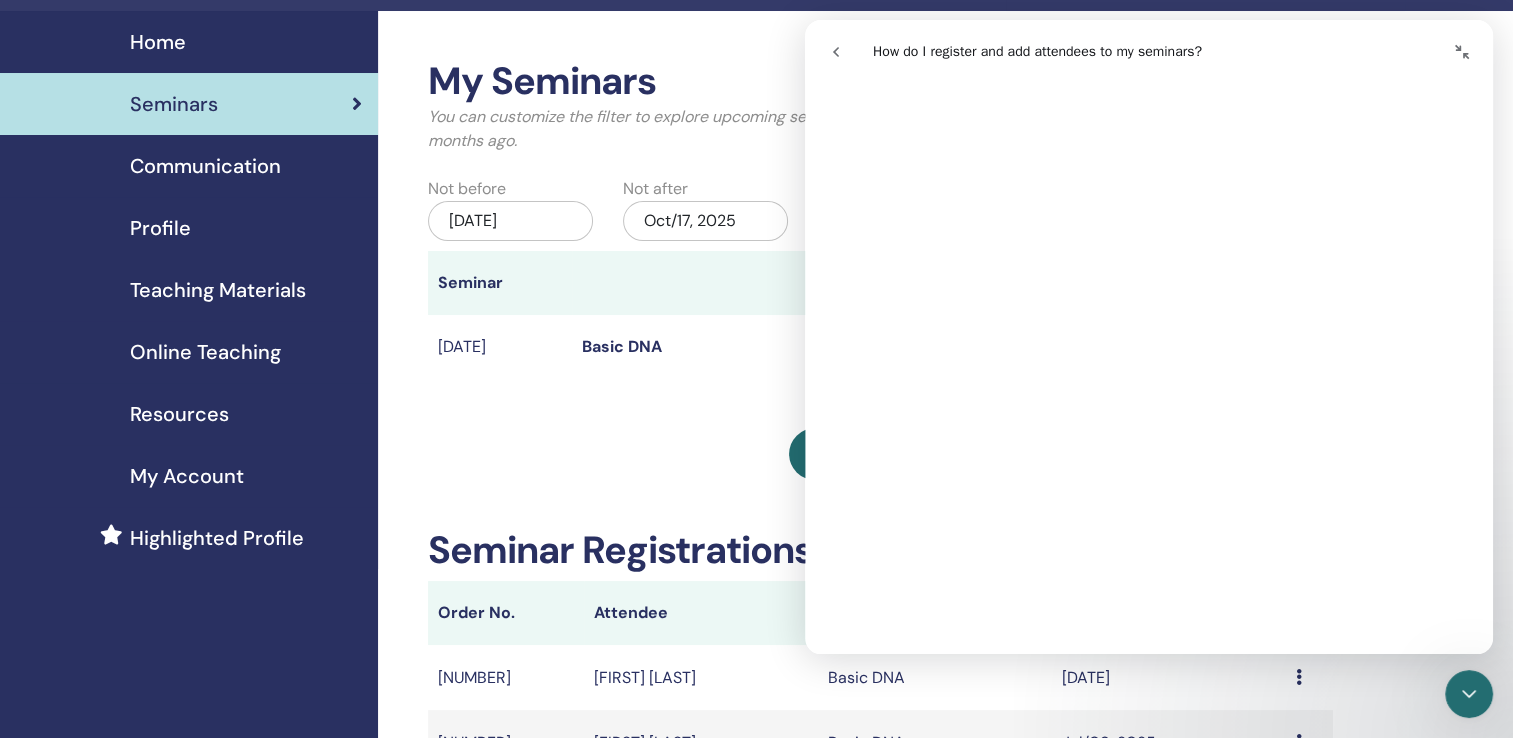 click 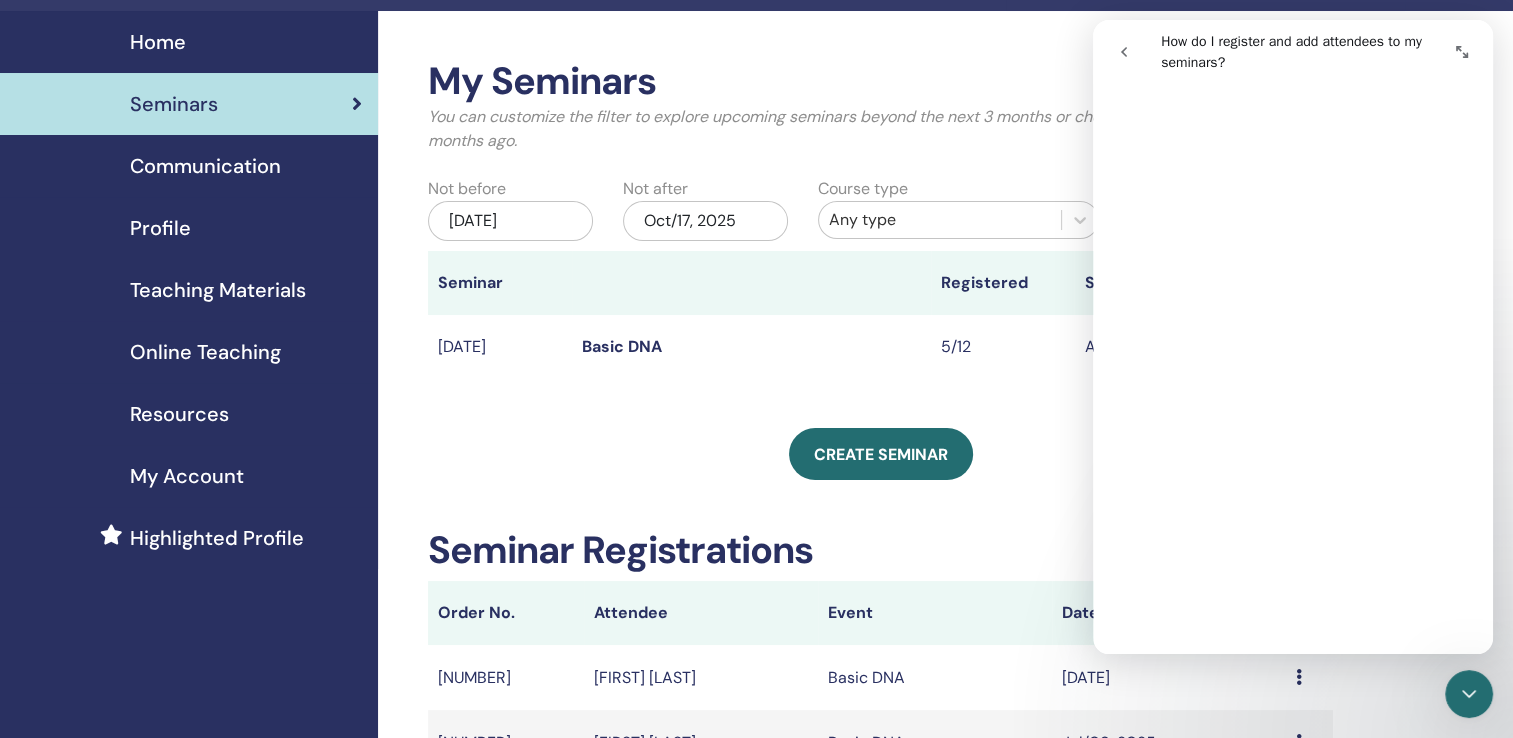 scroll, scrollTop: 1692, scrollLeft: 0, axis: vertical 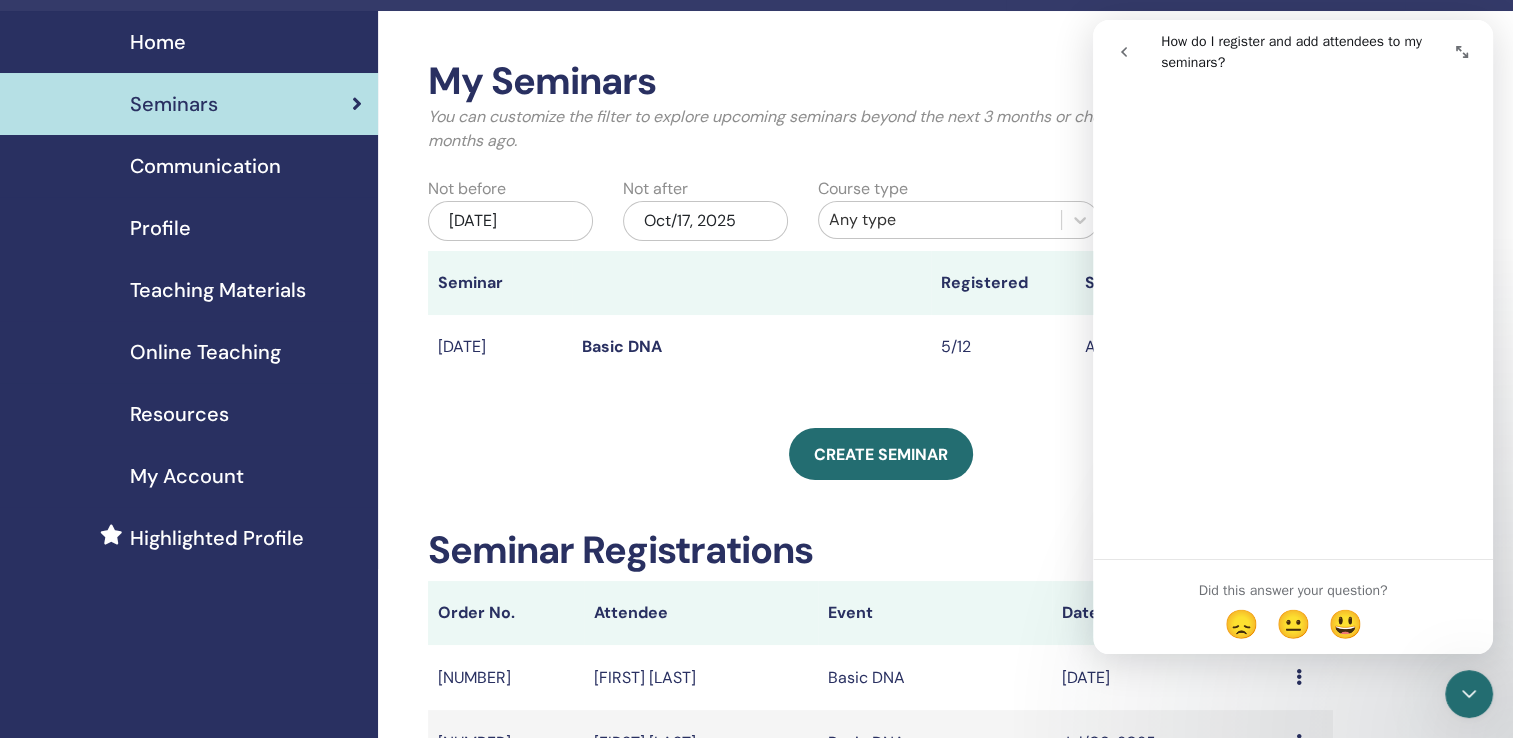 click on "Create seminar" at bounding box center (880, 454) 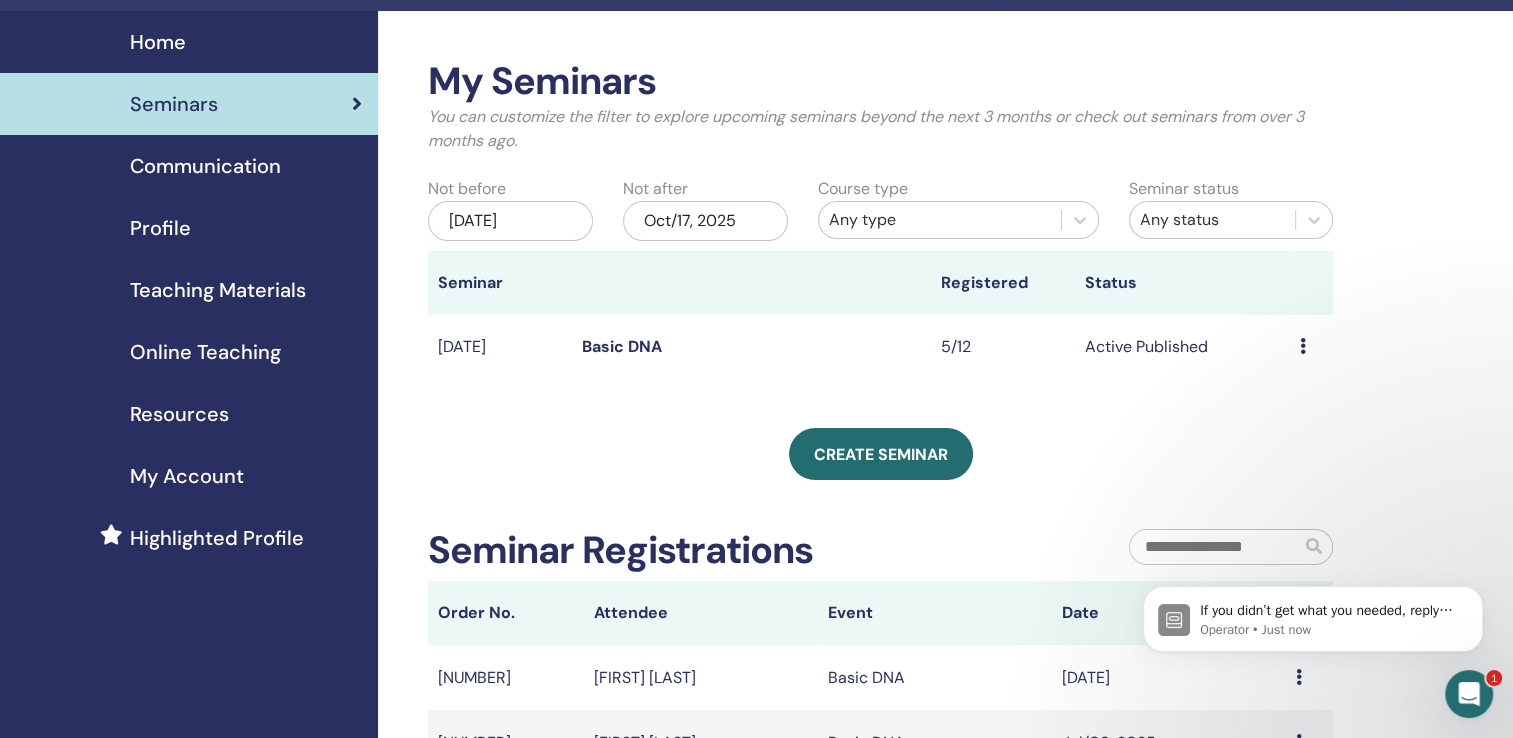 scroll, scrollTop: 0, scrollLeft: 0, axis: both 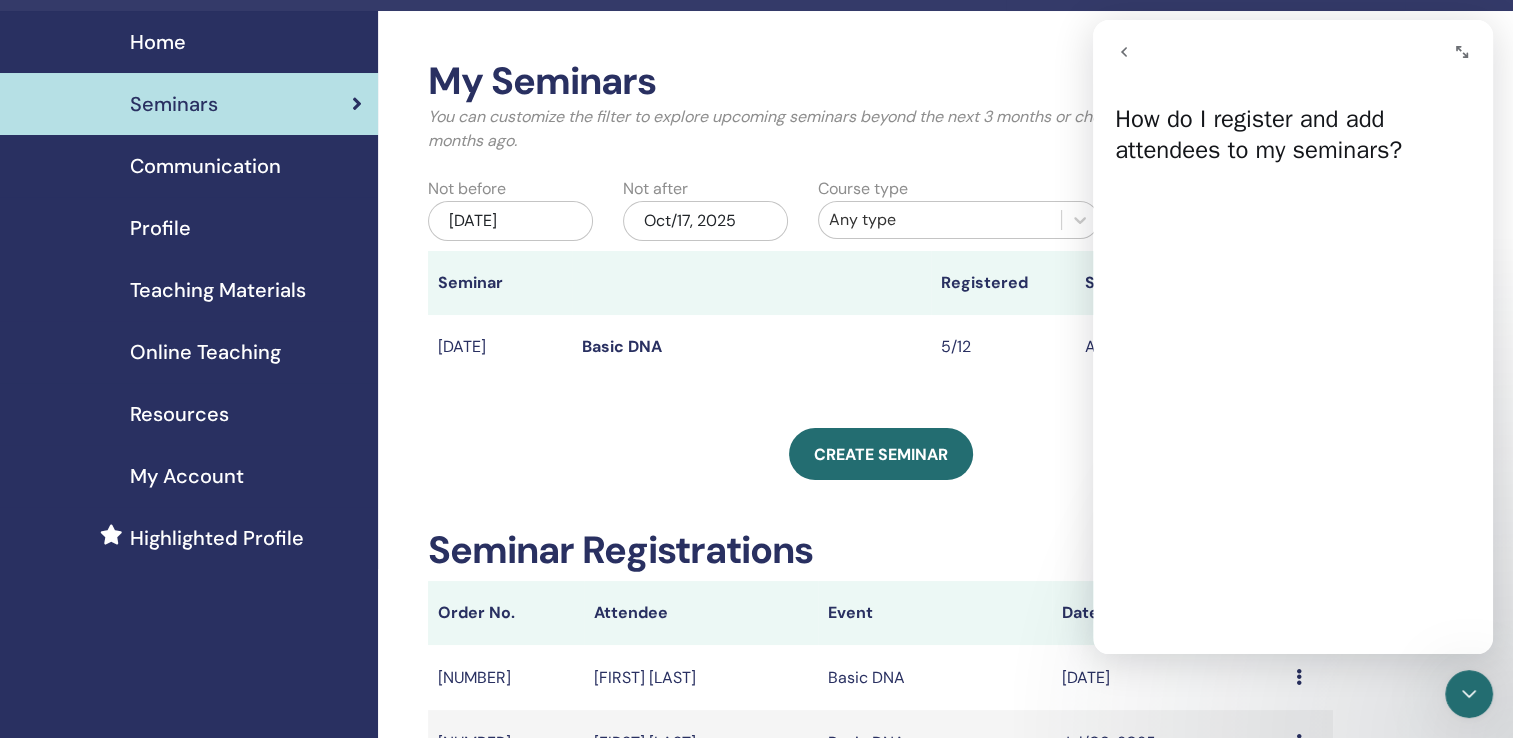 click 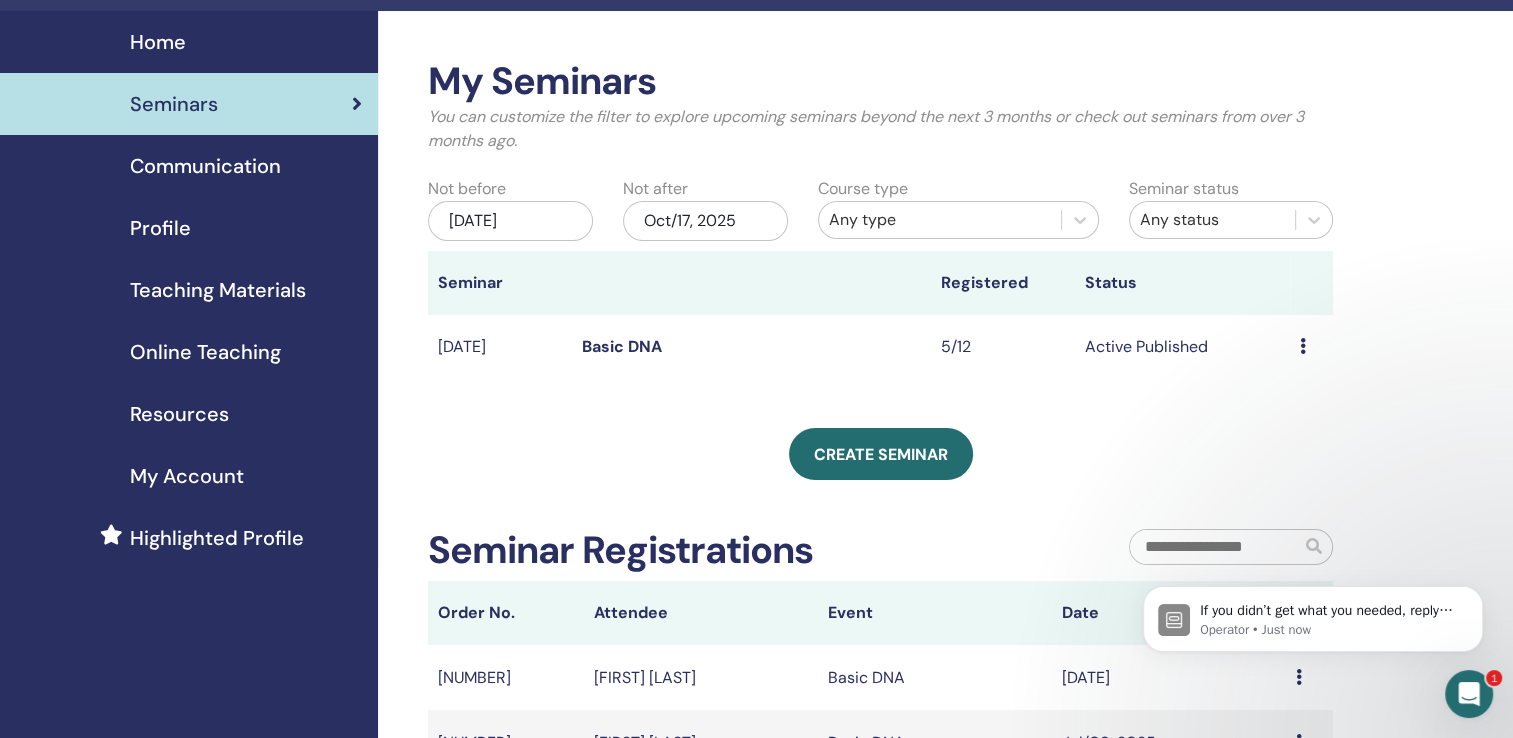 scroll, scrollTop: 0, scrollLeft: 0, axis: both 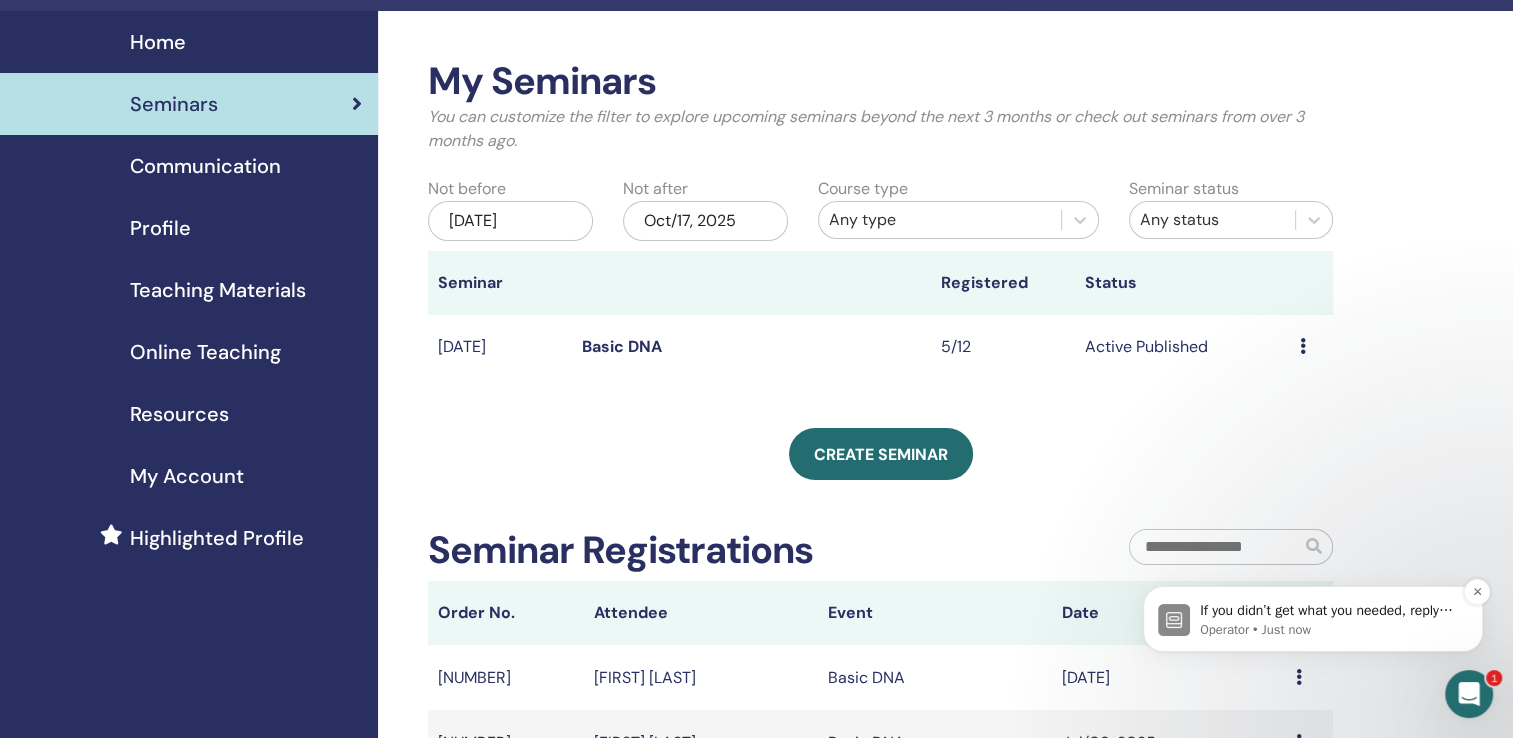 click on "If you didn’t get what you needed, reply here to continue the conversation." at bounding box center [1329, 611] 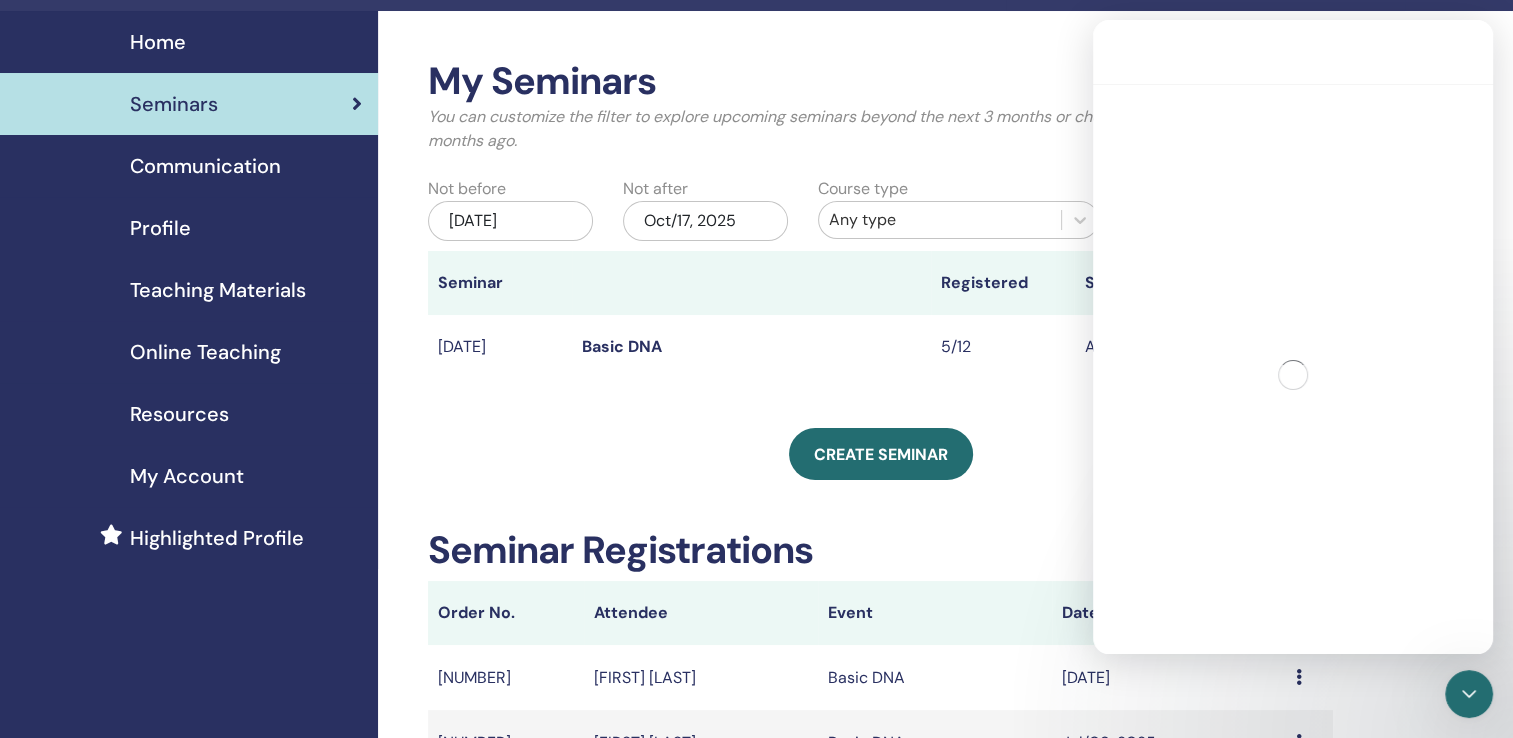 scroll, scrollTop: 3, scrollLeft: 0, axis: vertical 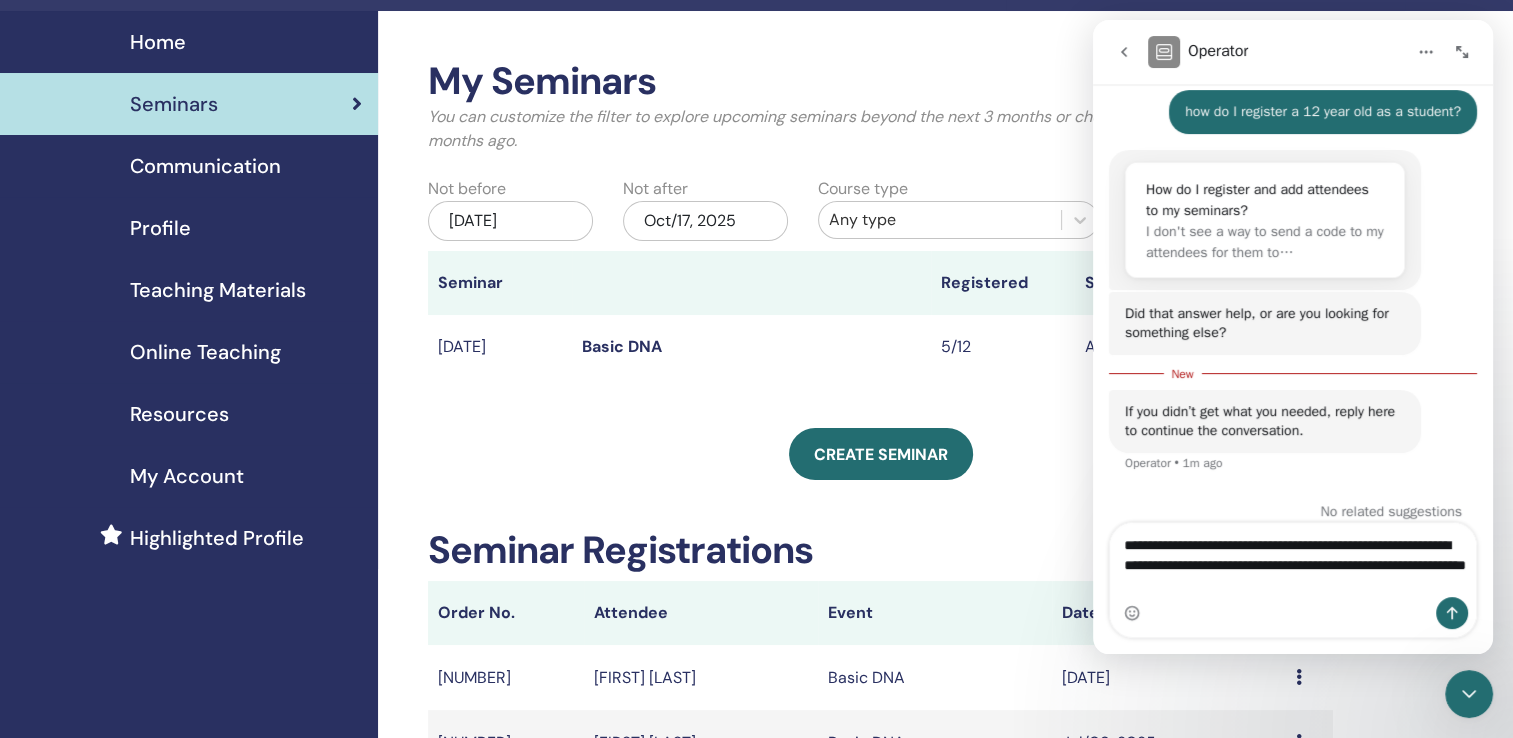 click on "**********" at bounding box center [1293, 560] 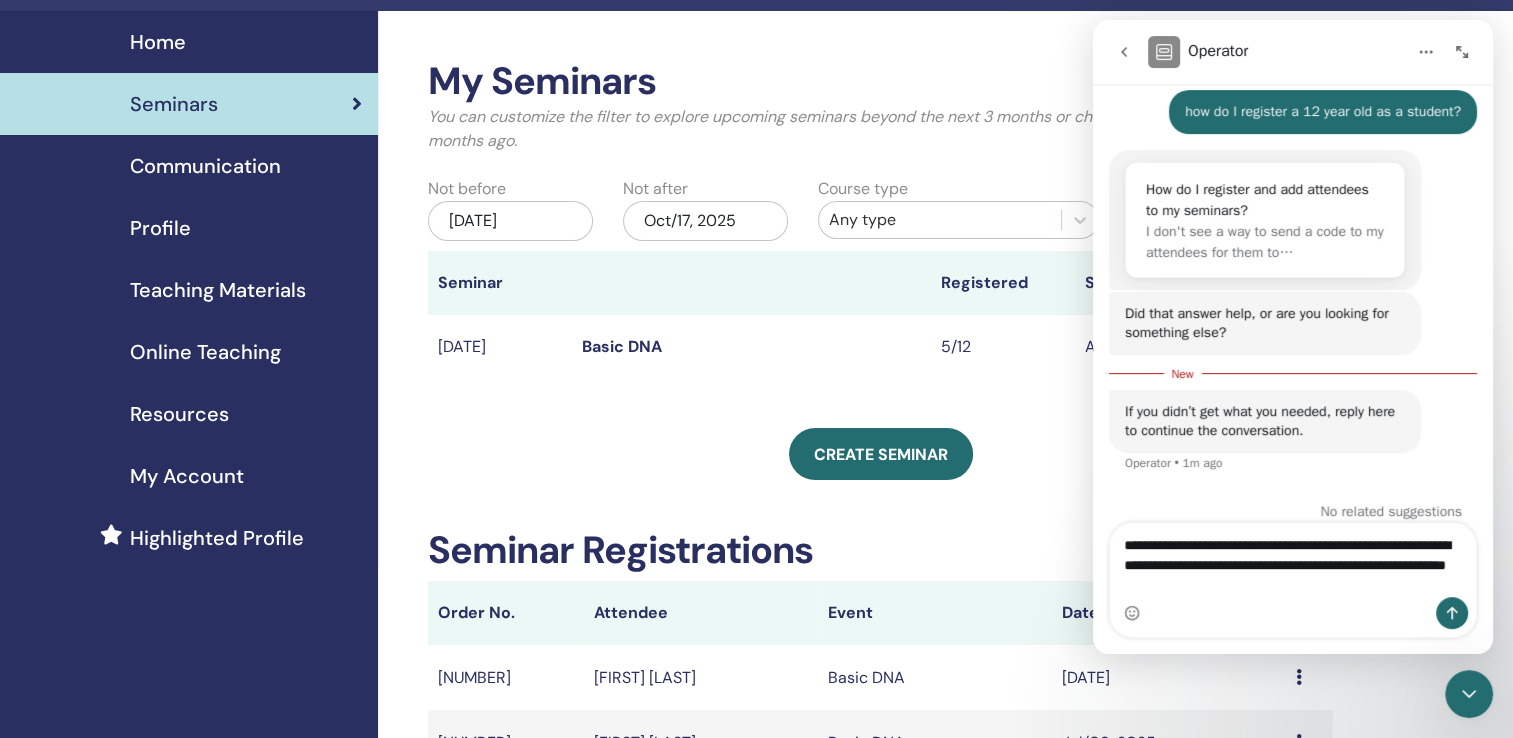 click on "**********" at bounding box center [1293, 560] 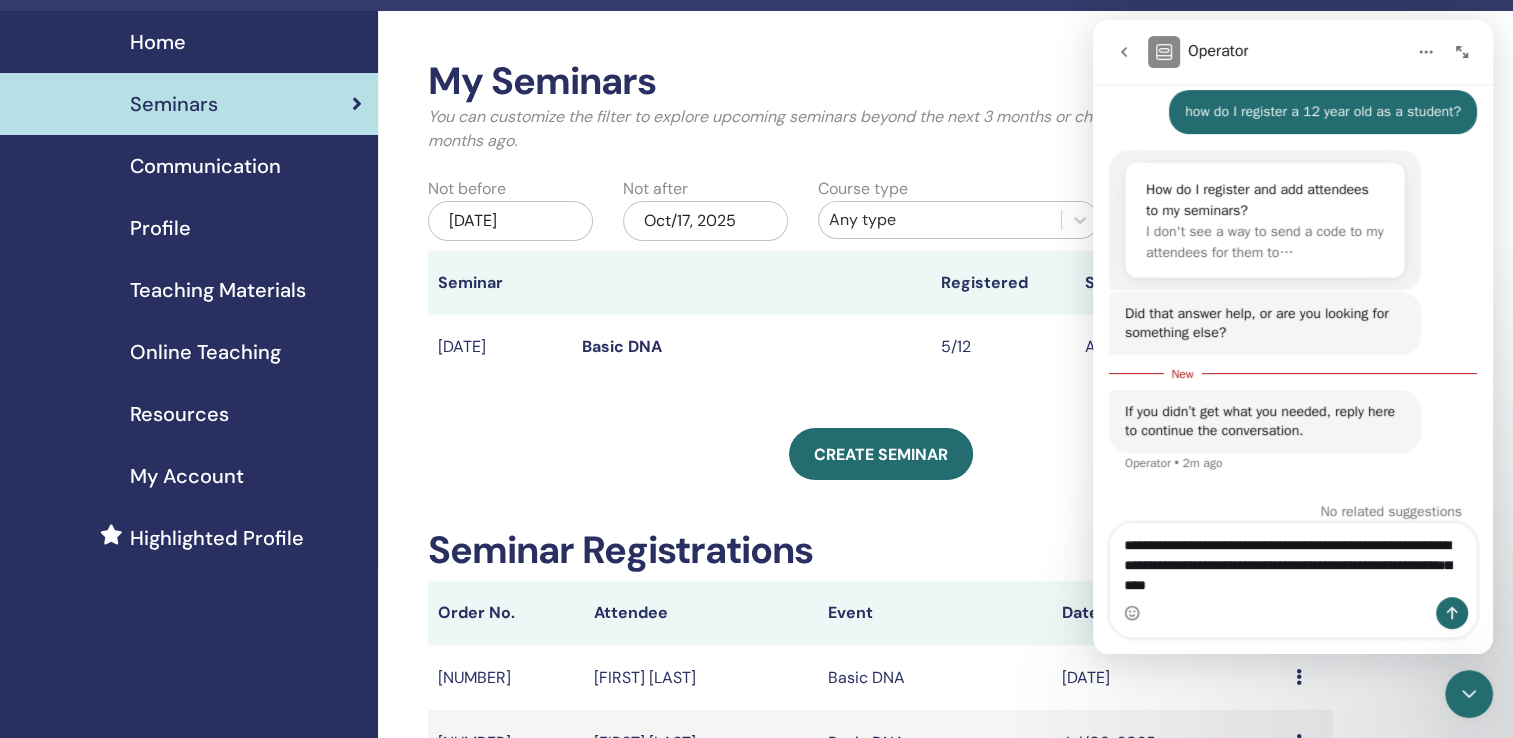 scroll, scrollTop: 405, scrollLeft: 0, axis: vertical 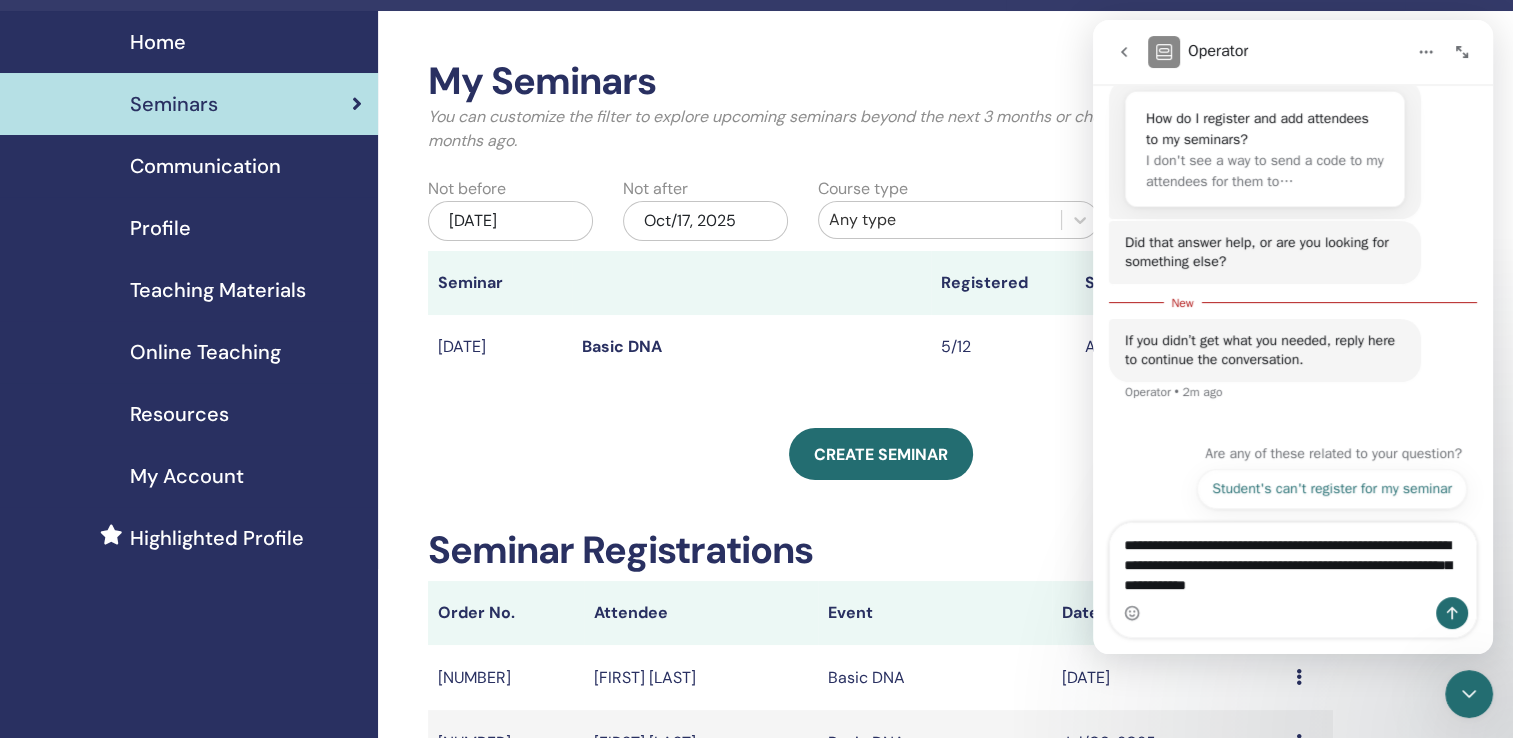 click on "**********" at bounding box center [1293, 560] 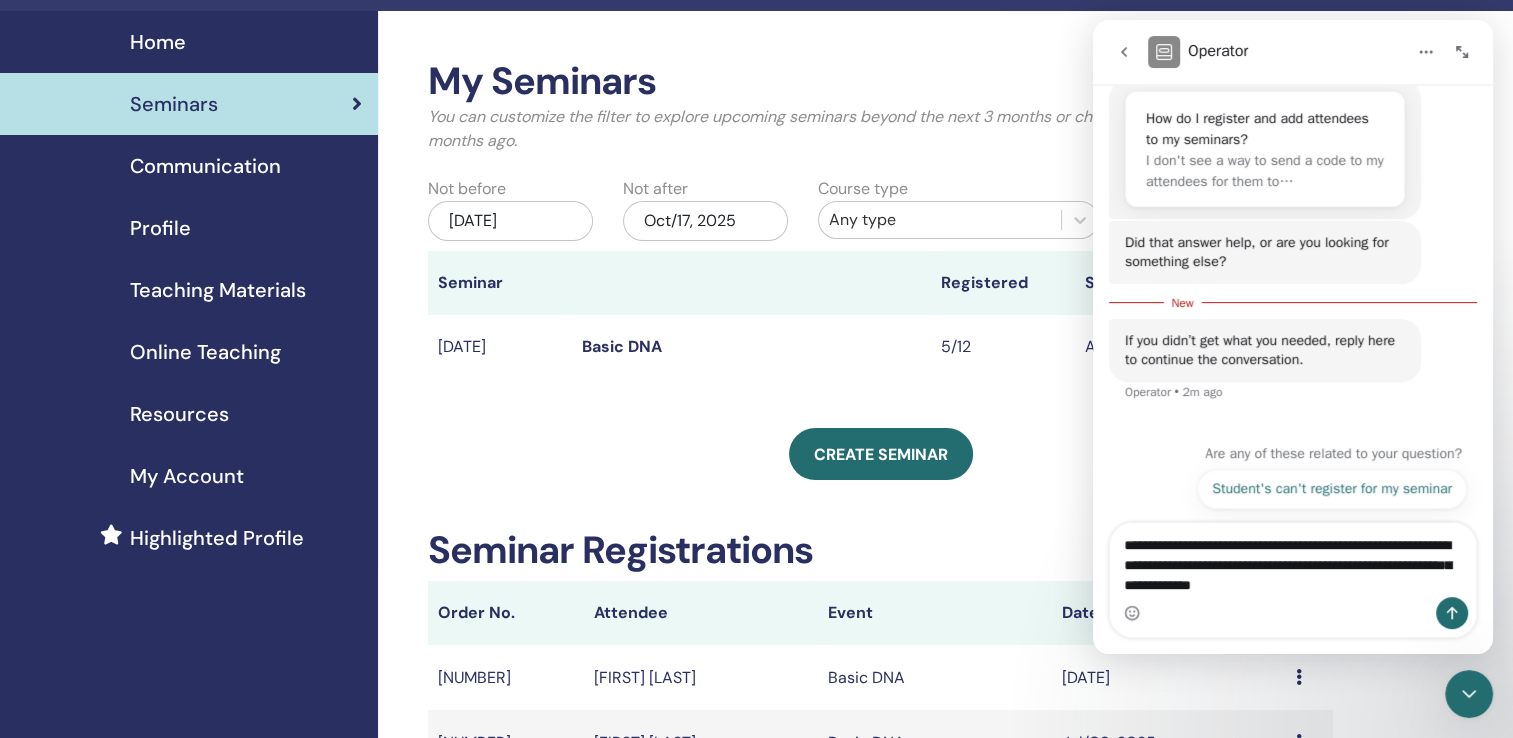 click on "**********" at bounding box center [1293, 560] 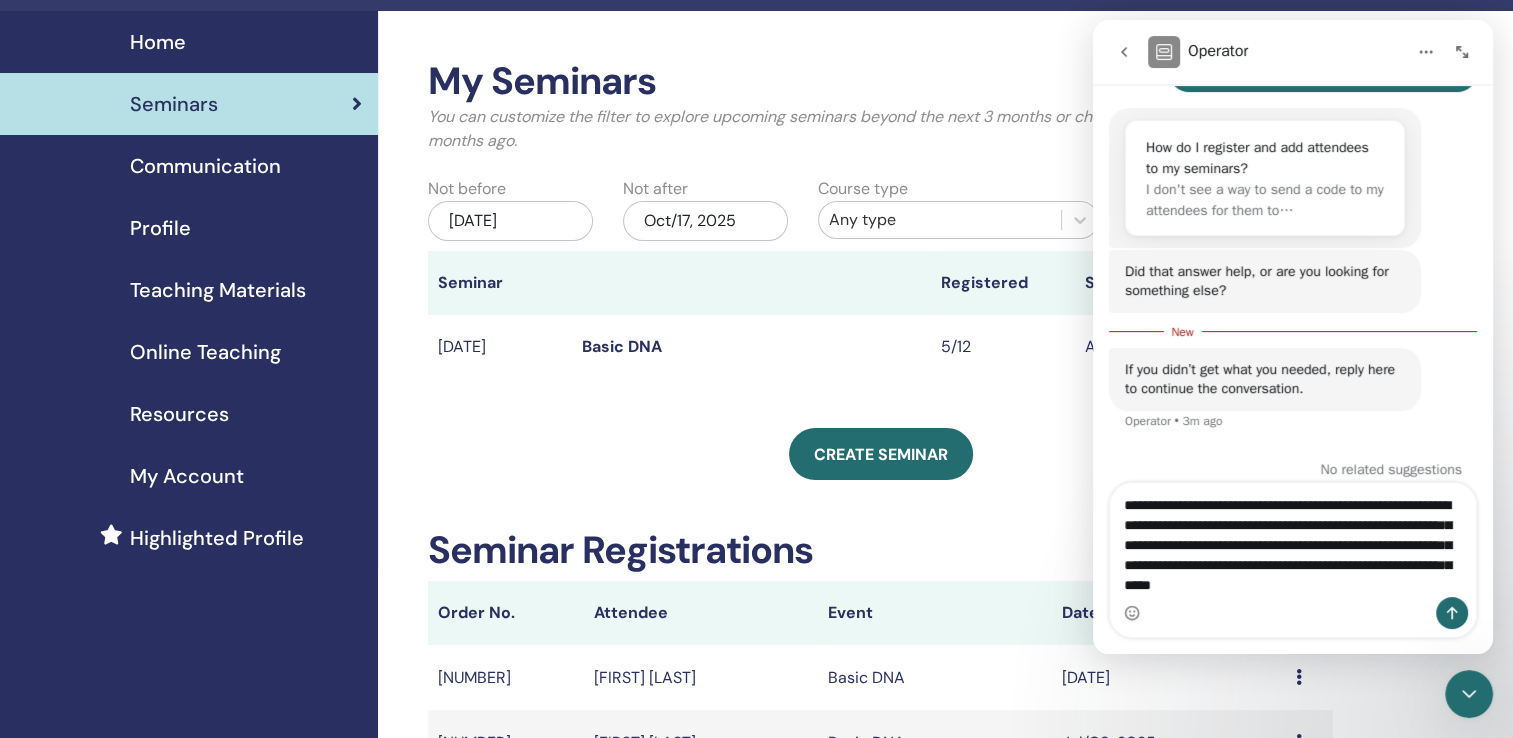 scroll, scrollTop: 374, scrollLeft: 0, axis: vertical 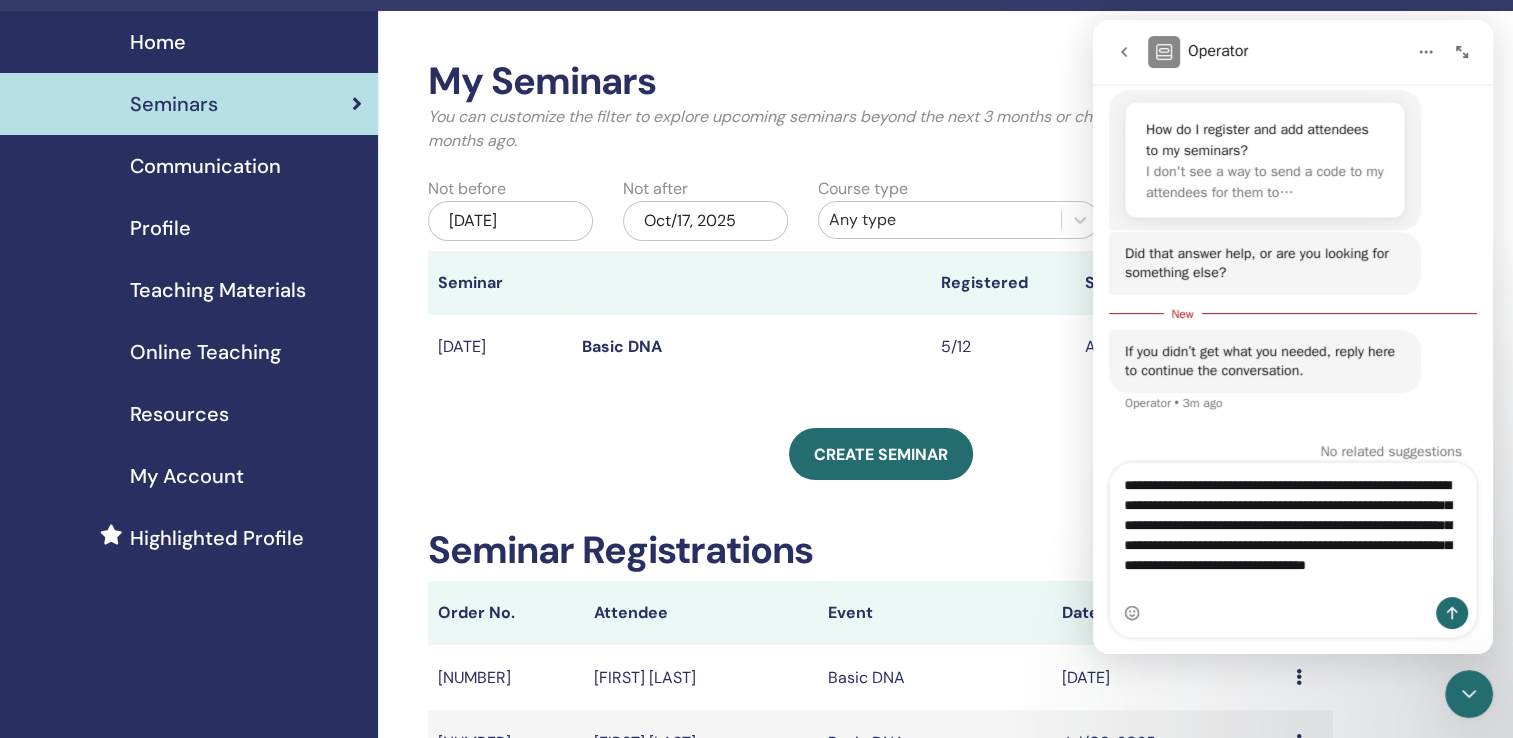 click on "**********" at bounding box center (1293, 530) 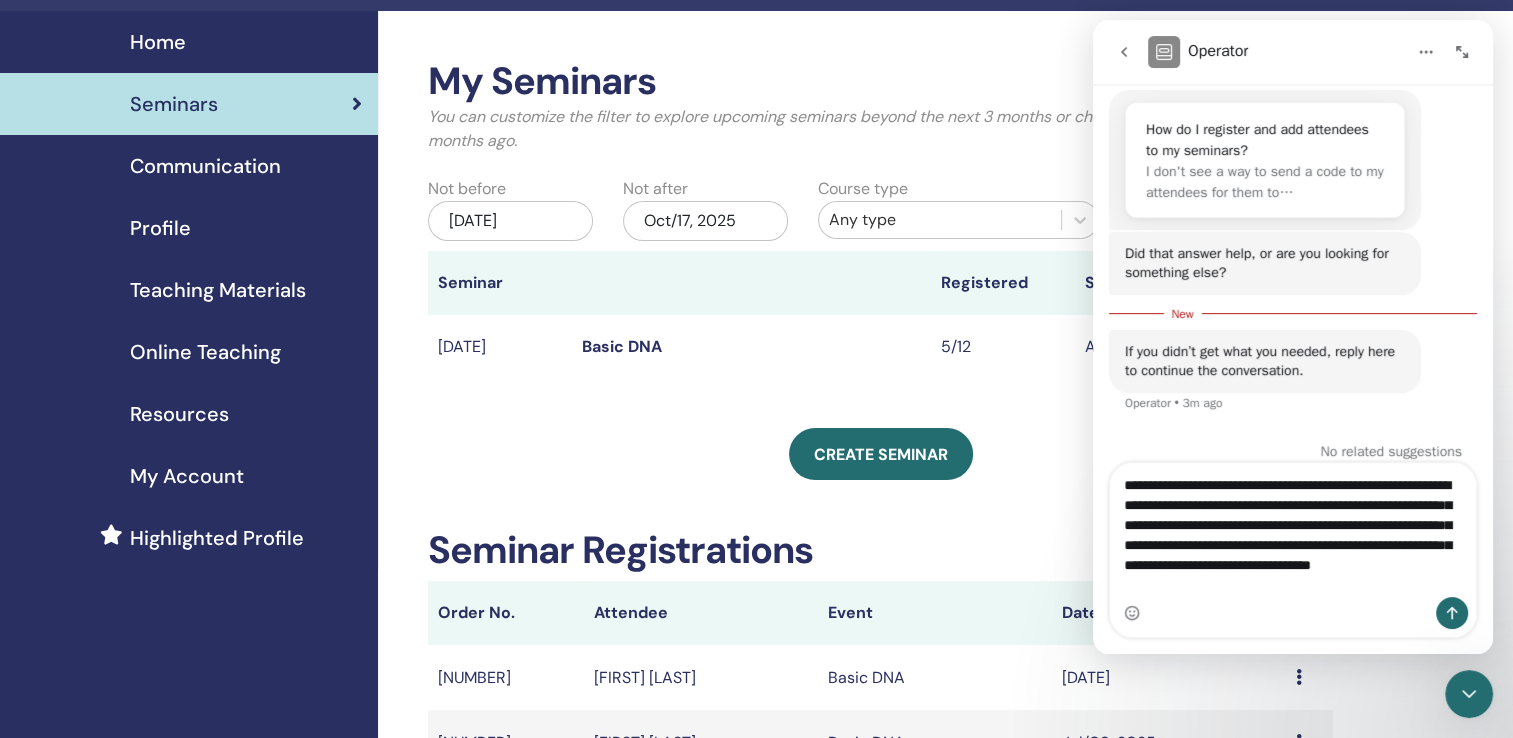 click on "**********" at bounding box center (1293, 530) 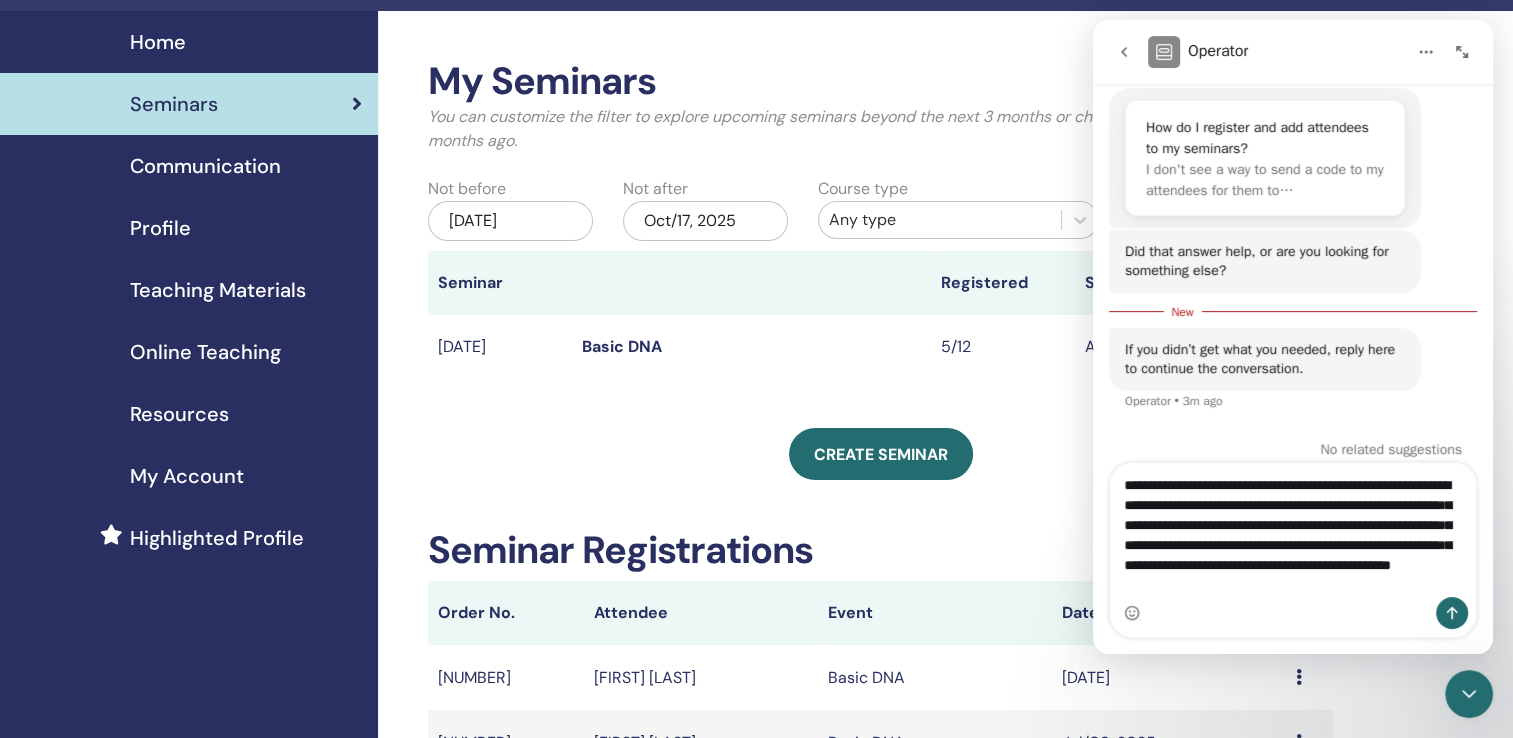 scroll, scrollTop: 414, scrollLeft: 0, axis: vertical 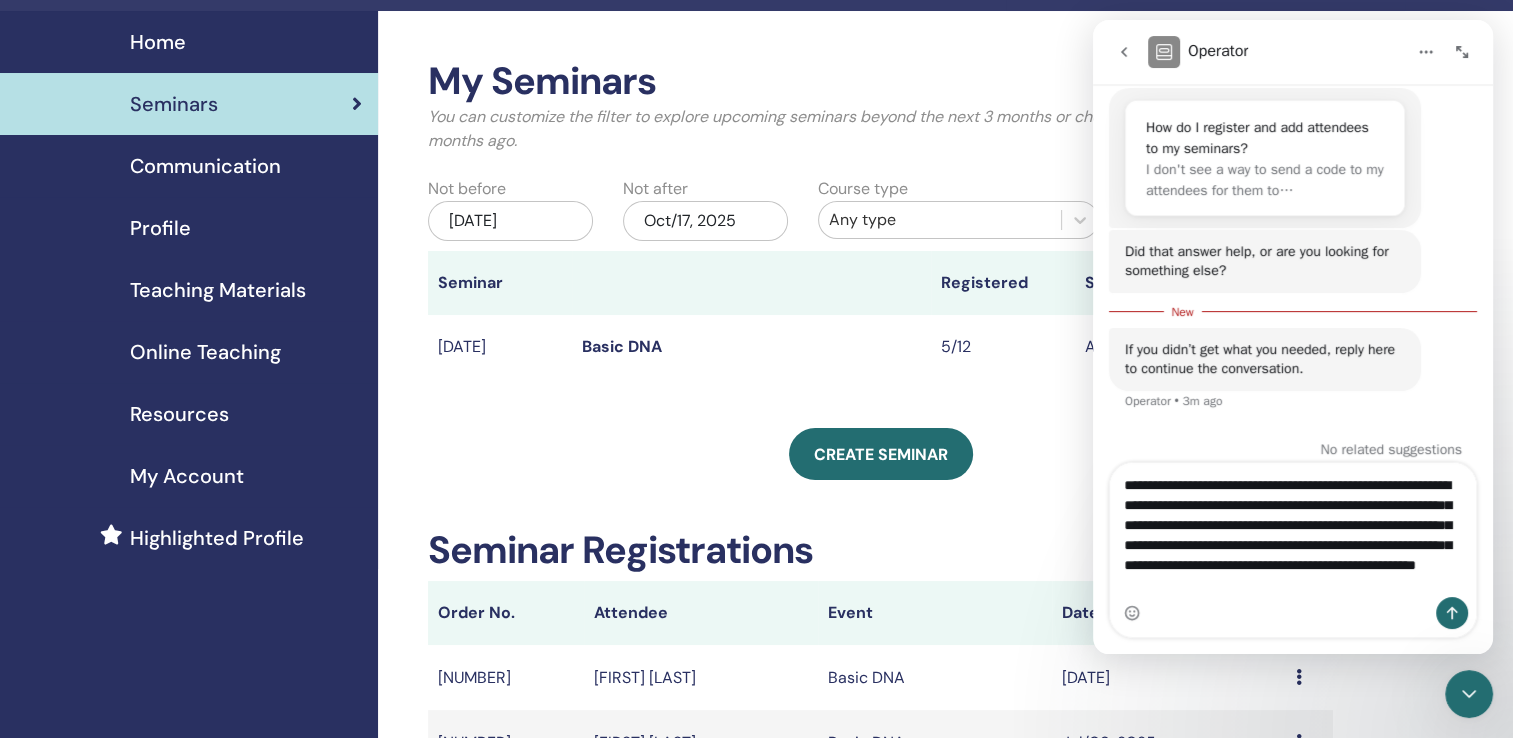 click on "**********" at bounding box center [1293, 540] 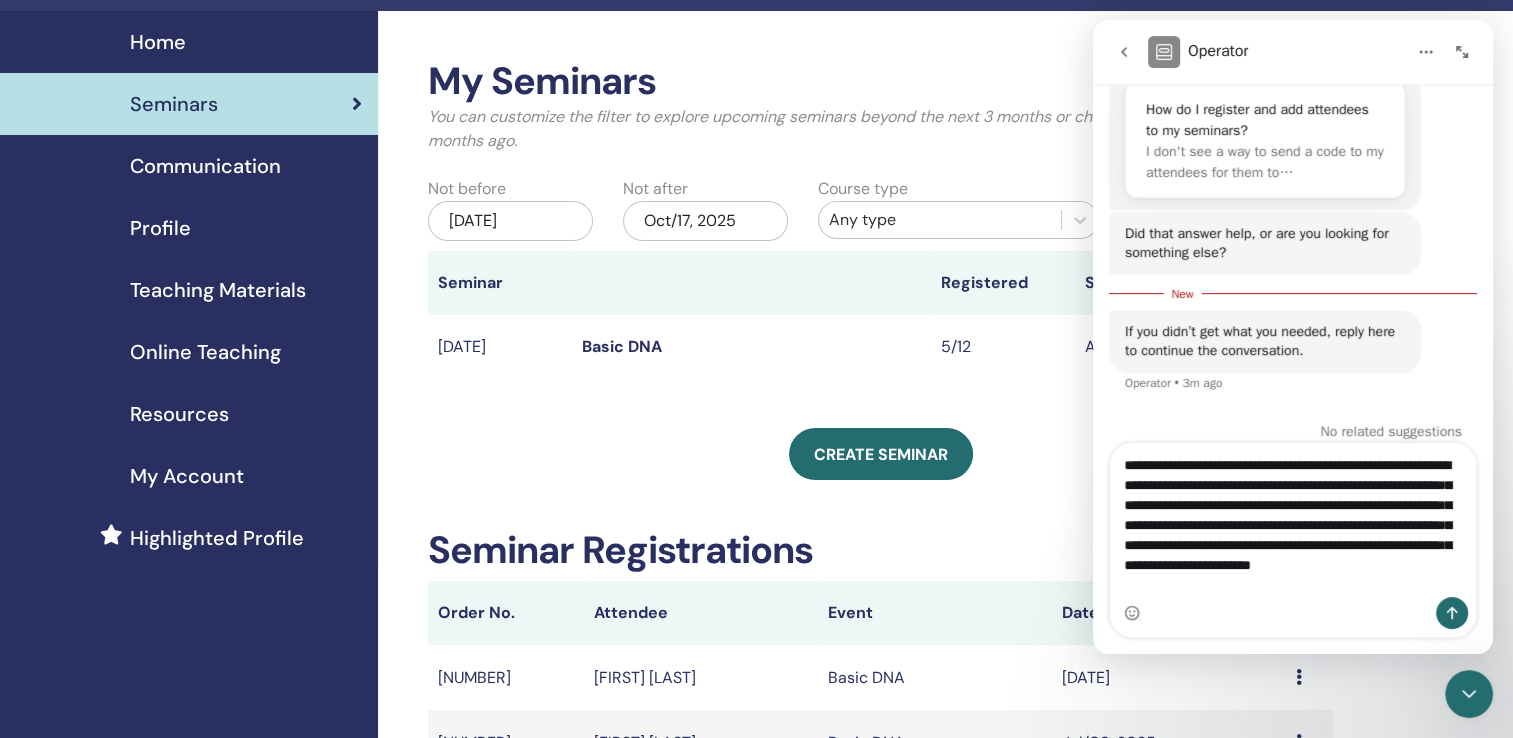 scroll, scrollTop: 13, scrollLeft: 0, axis: vertical 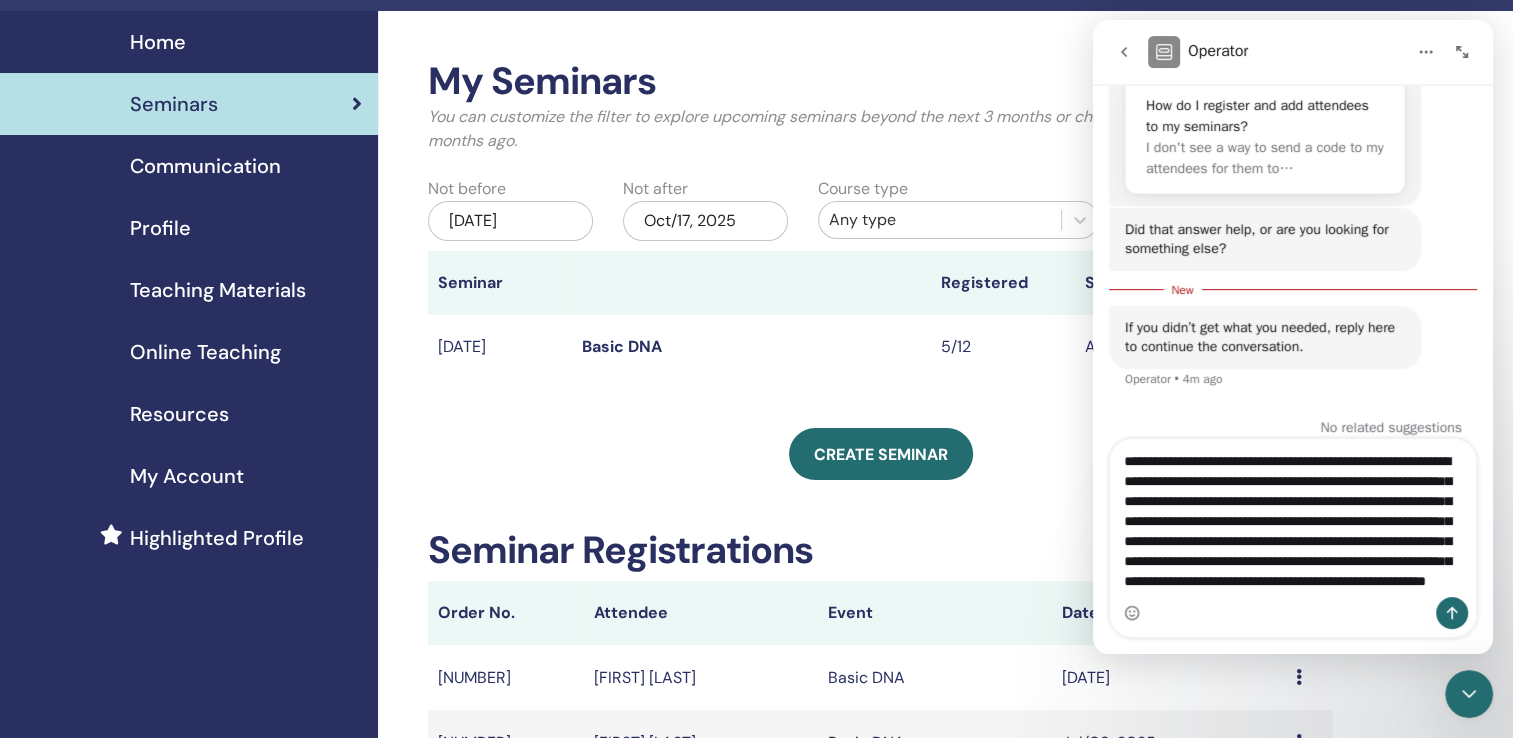 type on "**********" 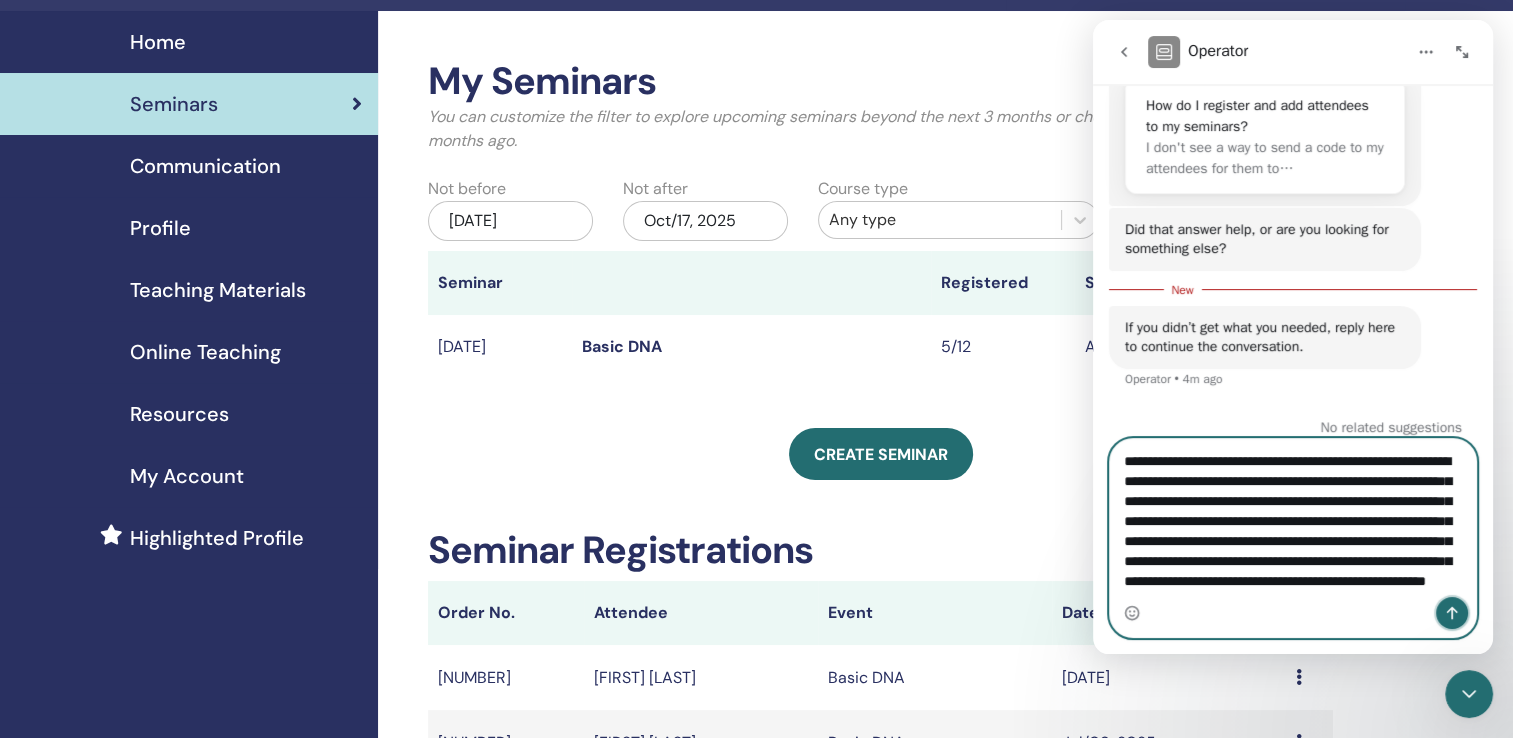 click at bounding box center [1452, 613] 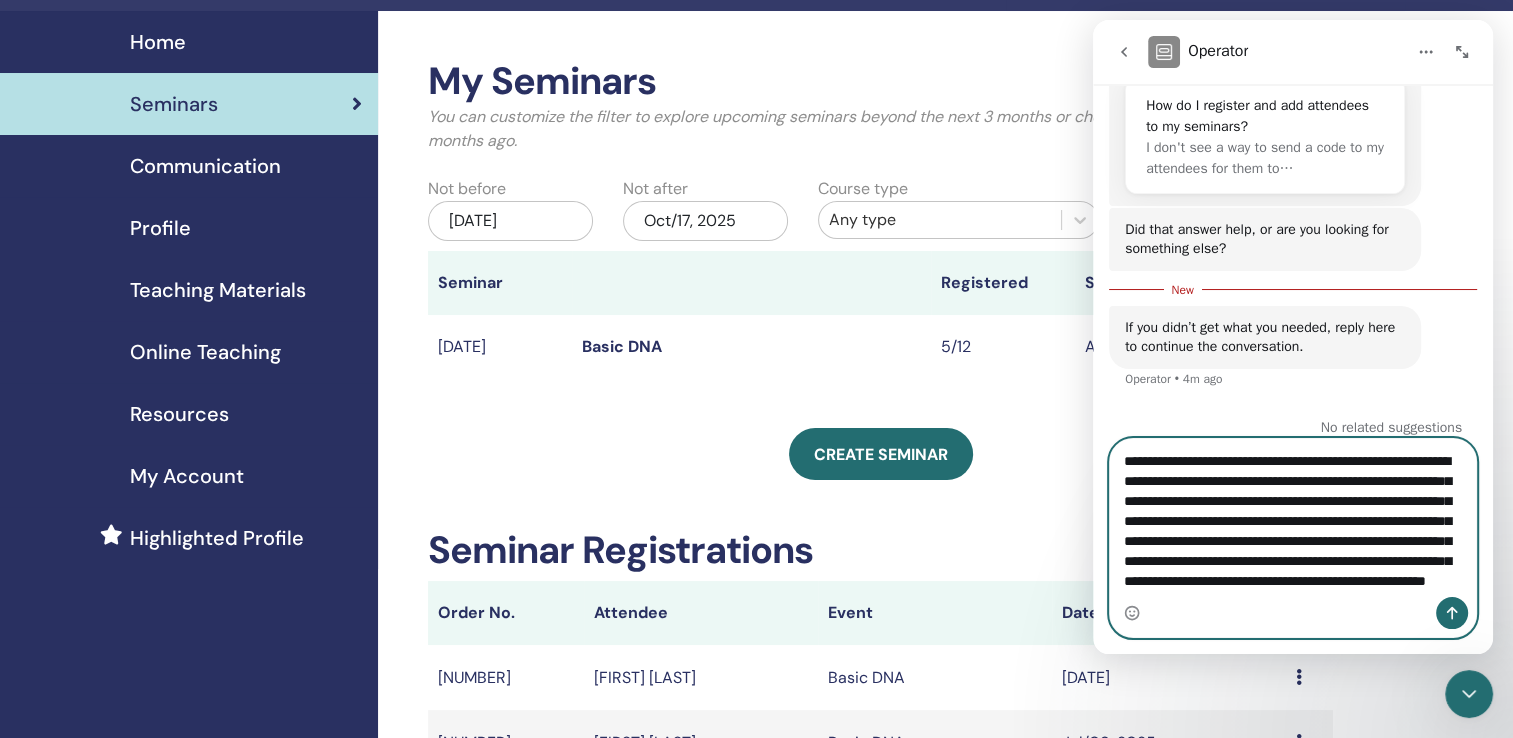 type 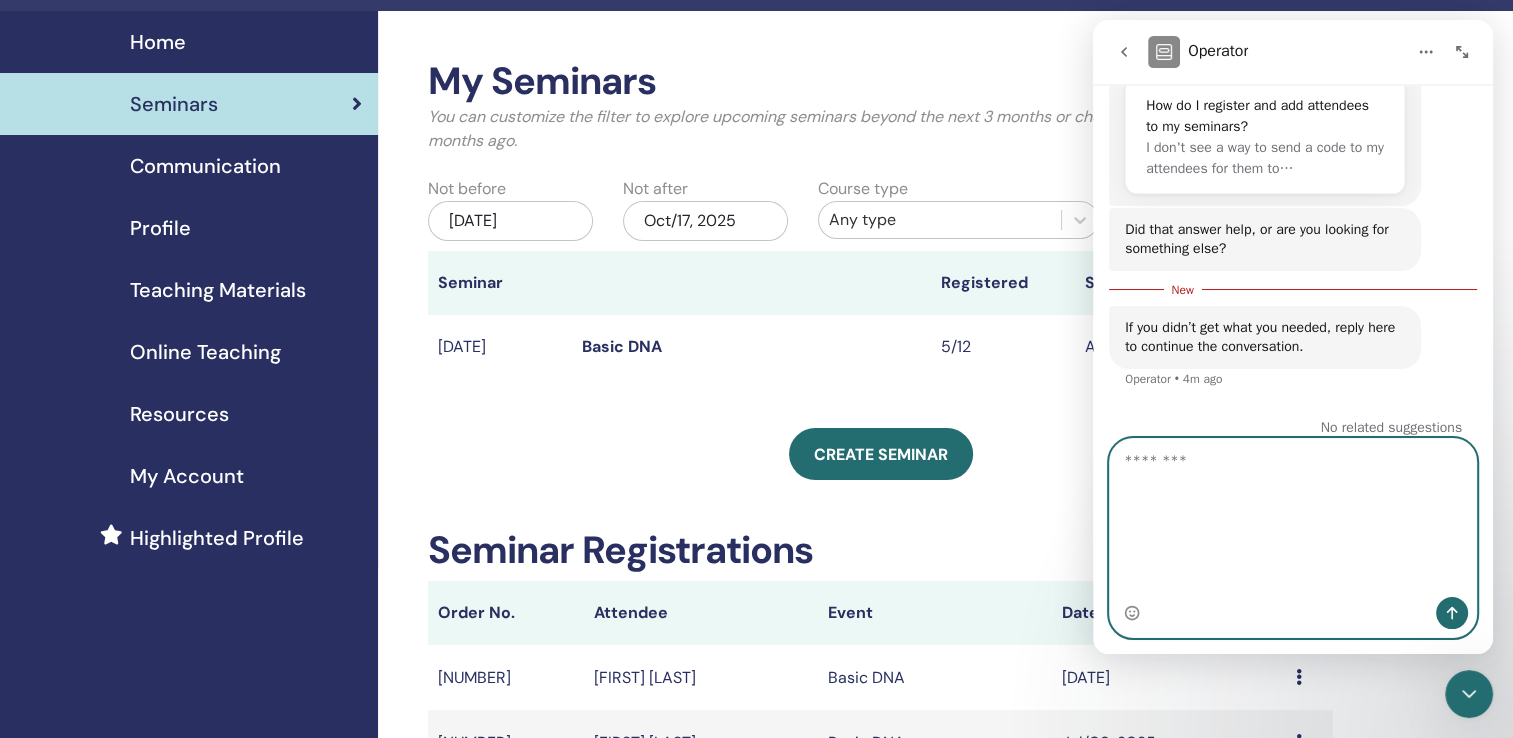 scroll, scrollTop: 0, scrollLeft: 0, axis: both 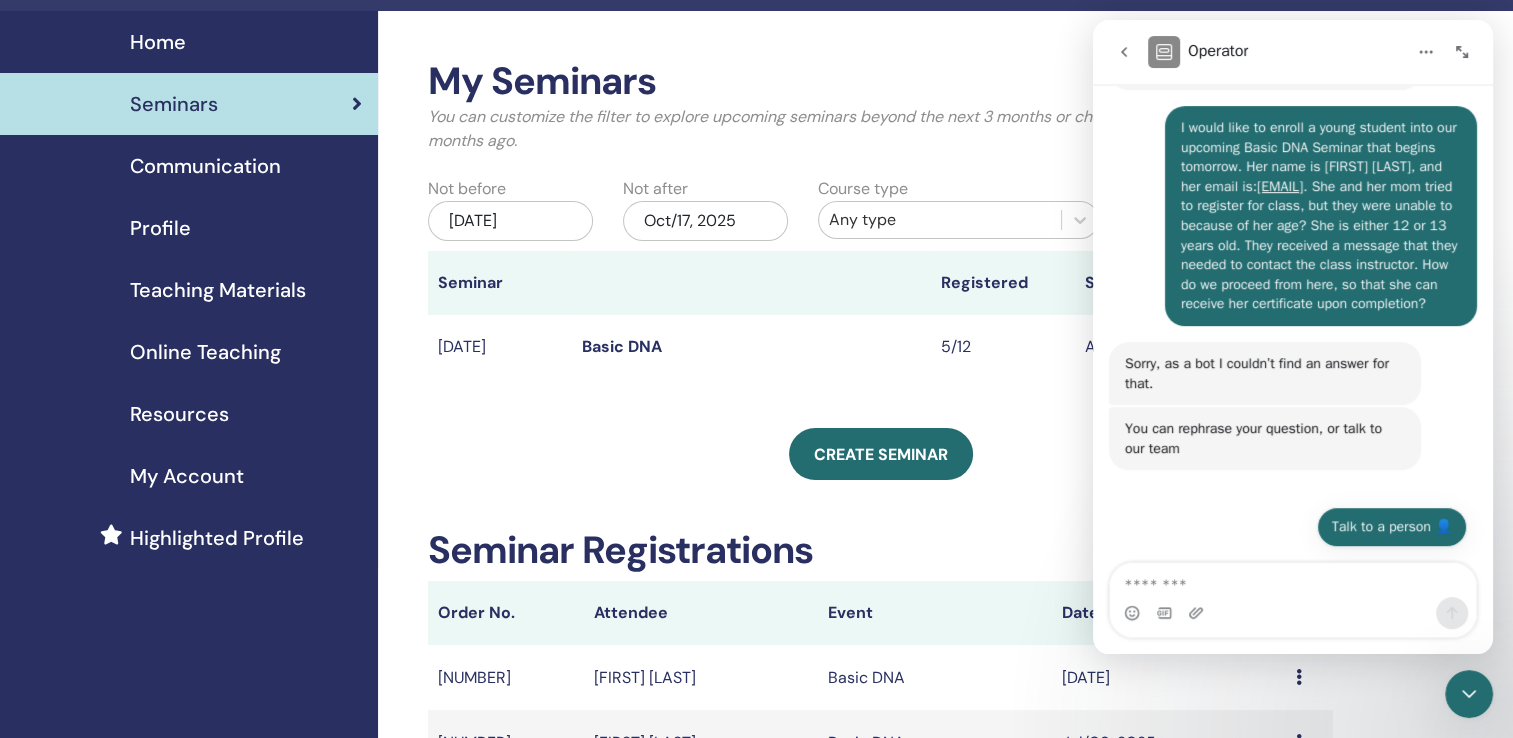 click on "Talk to a person 👤" at bounding box center (1392, 527) 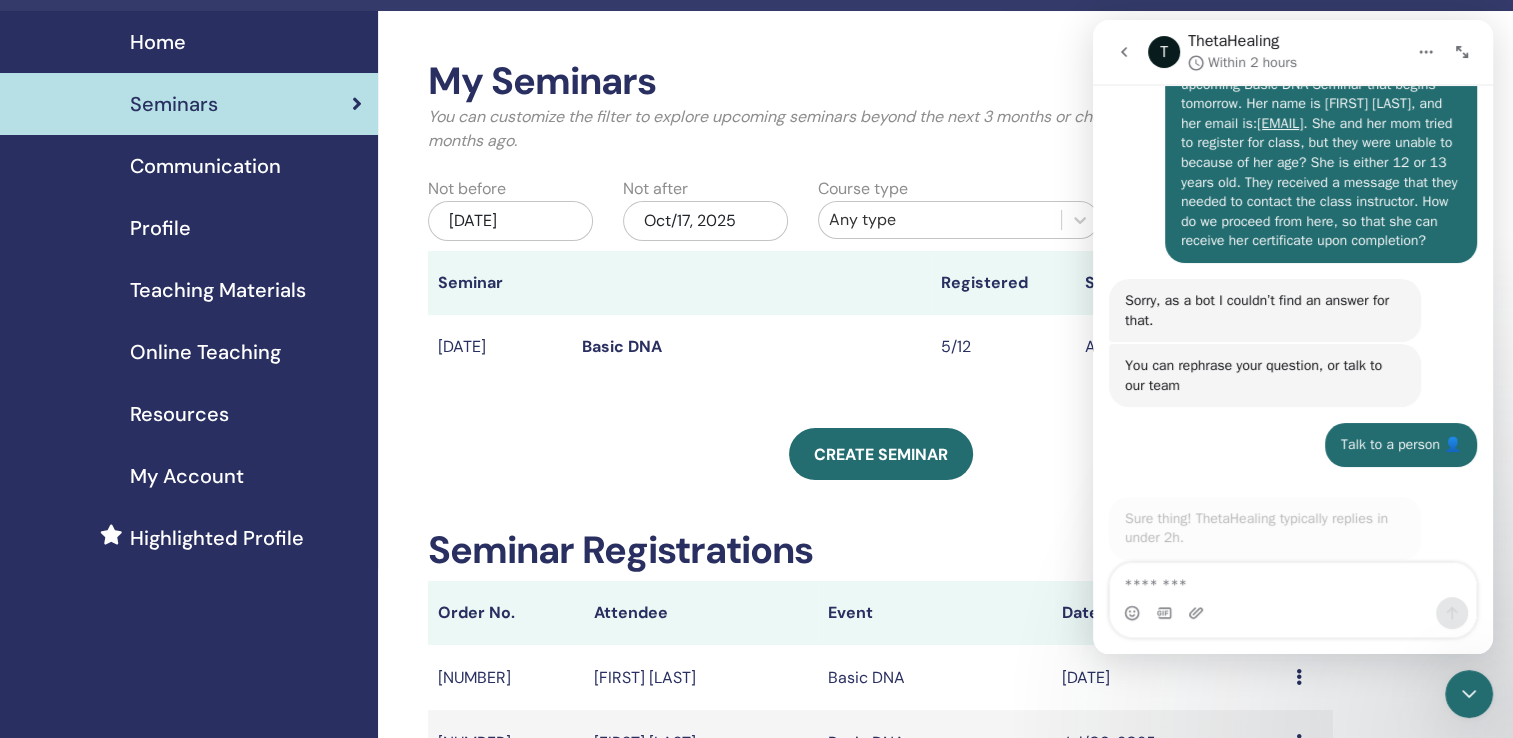 scroll, scrollTop: 826, scrollLeft: 0, axis: vertical 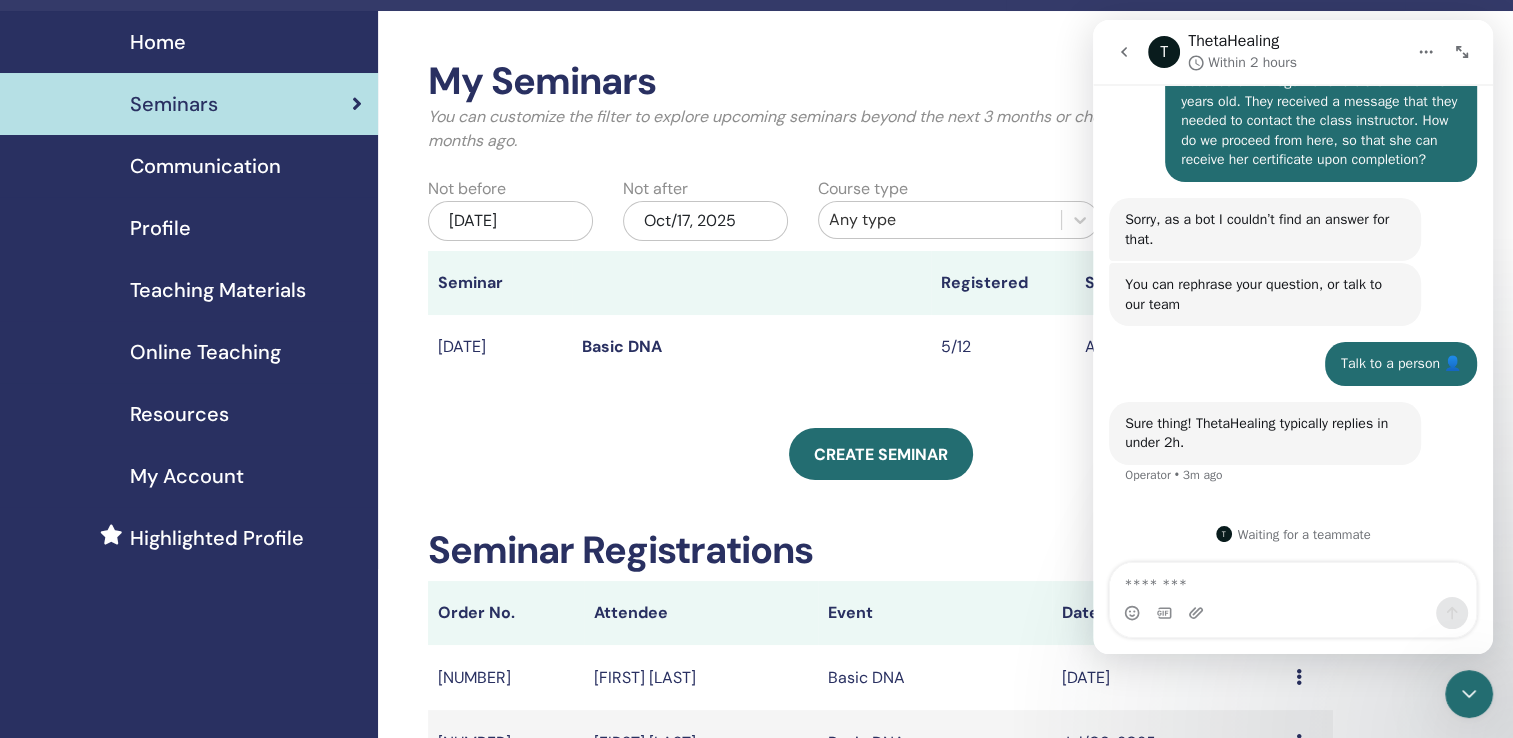 click 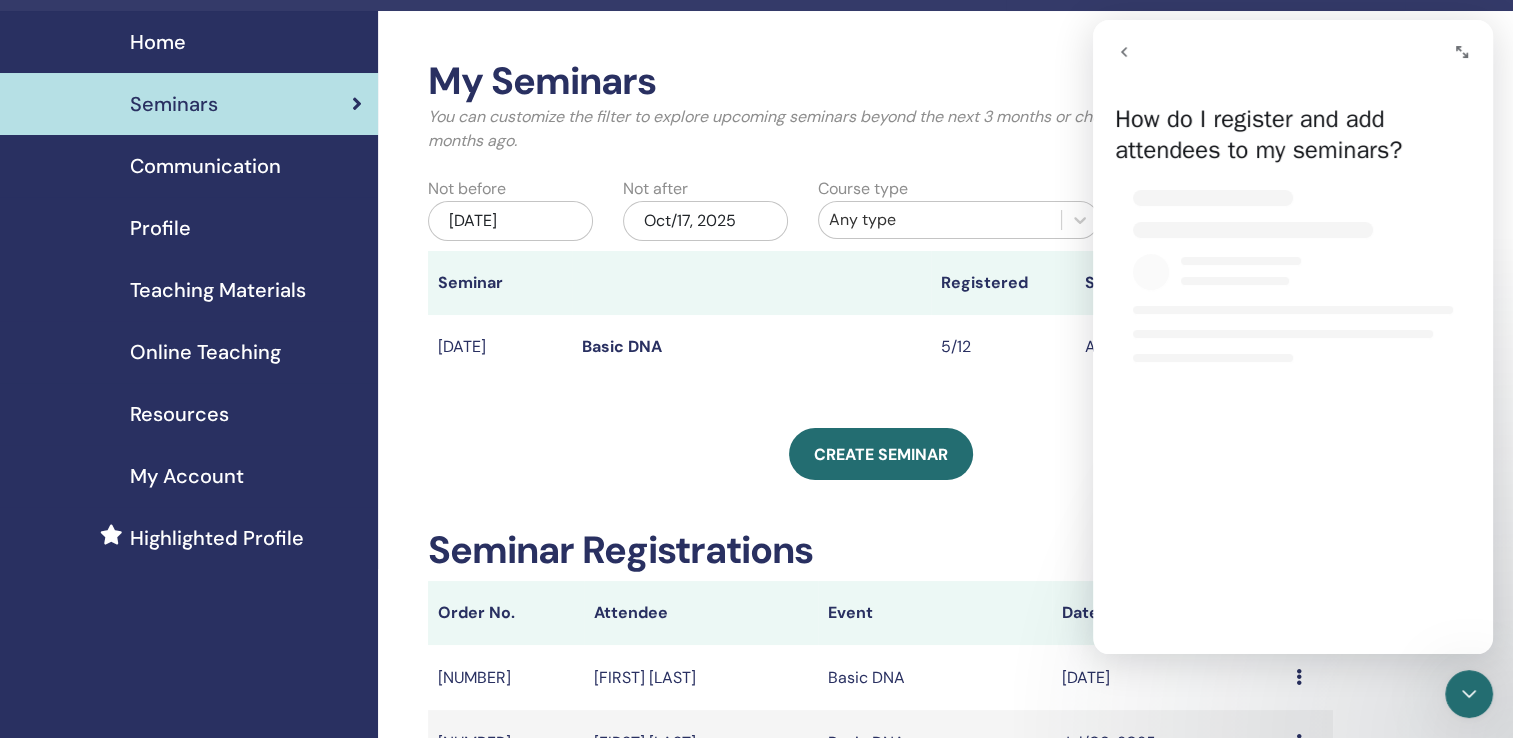 select on "**" 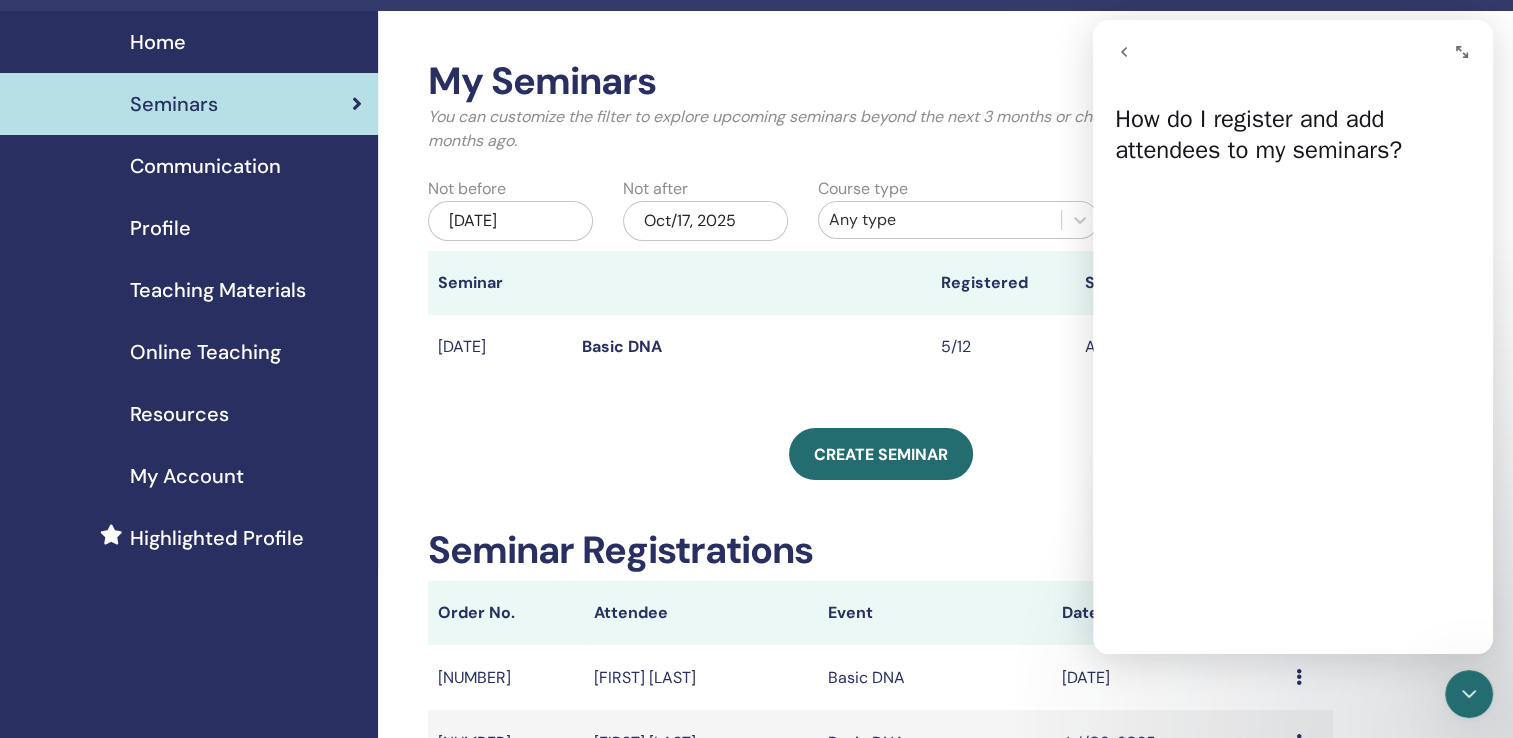 click 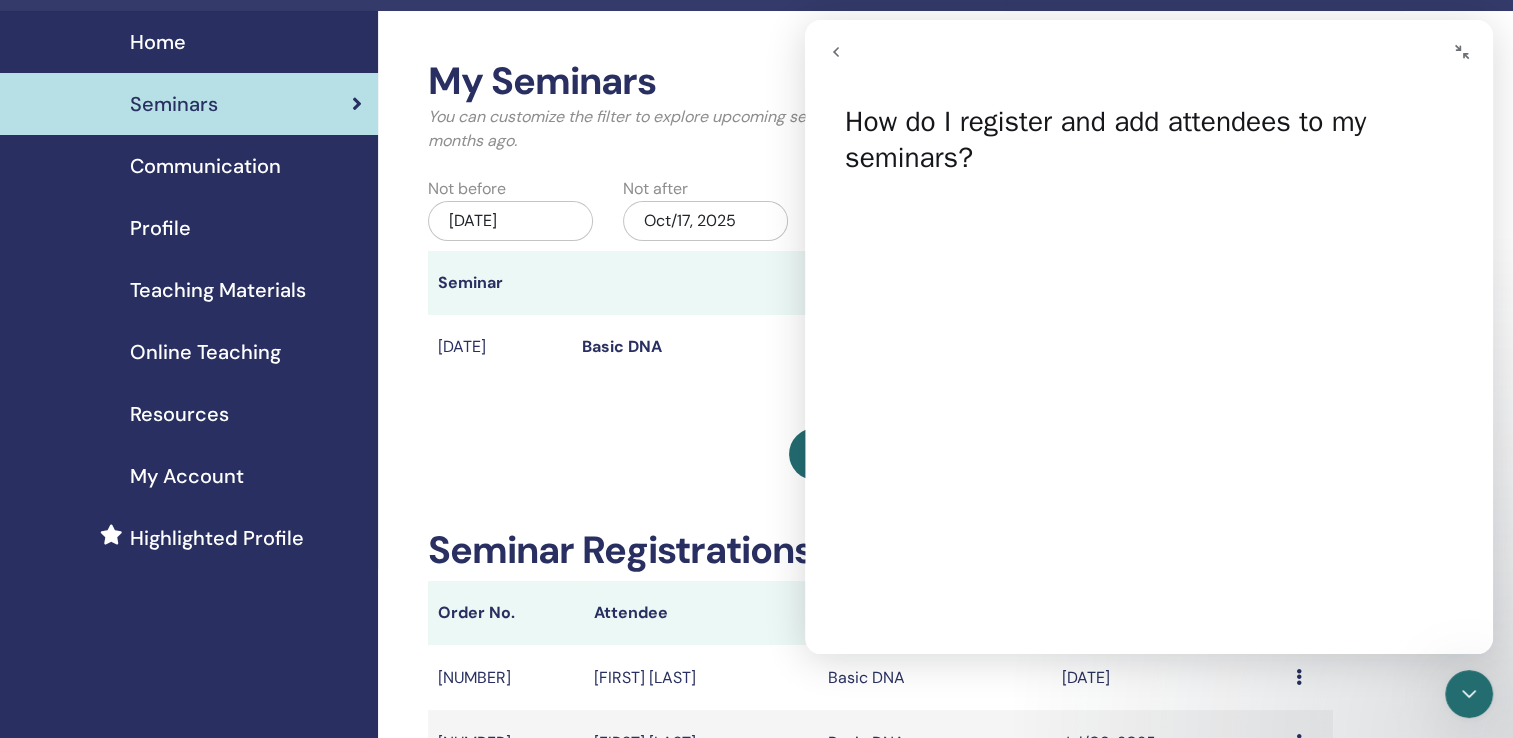 click at bounding box center (1469, 694) 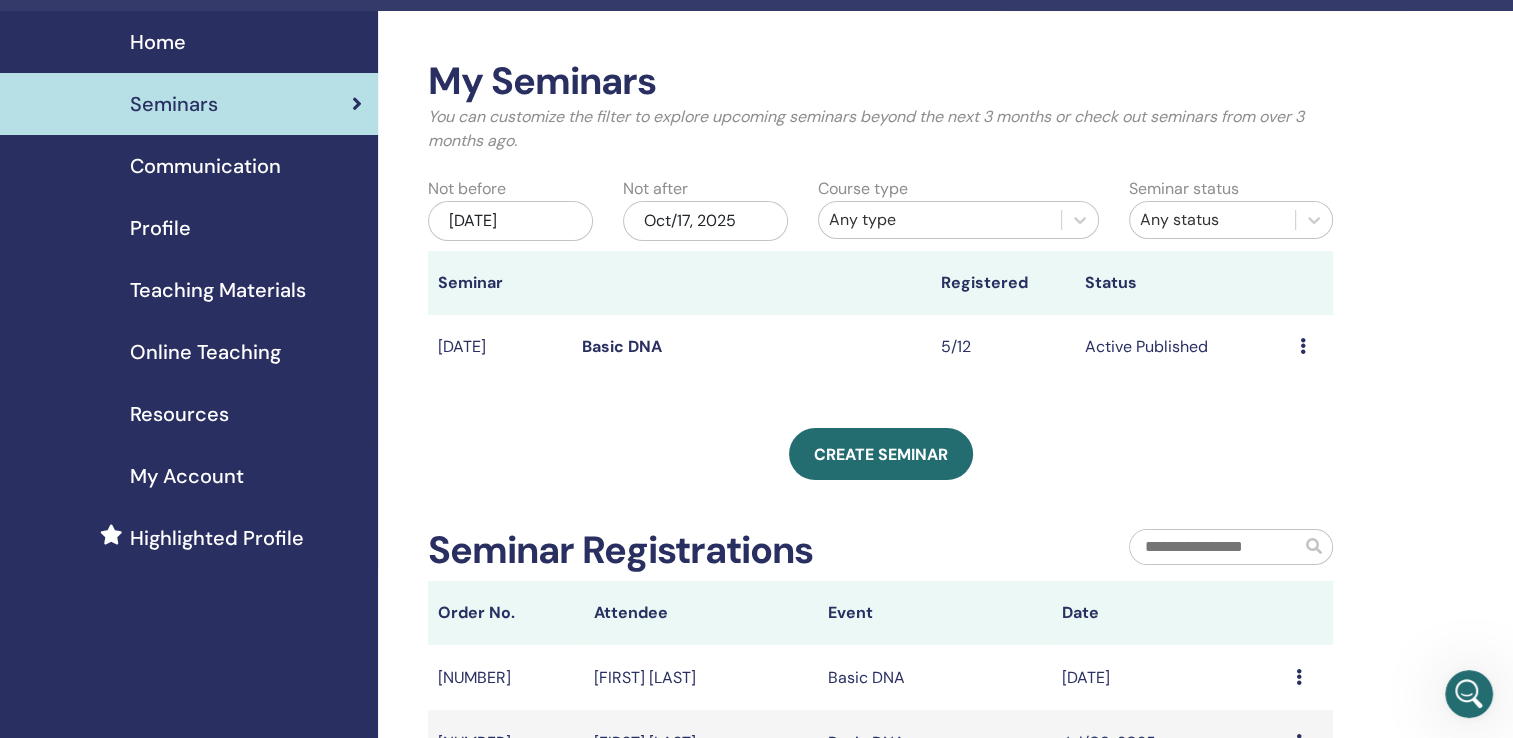 click on "Online Teaching" at bounding box center [205, 352] 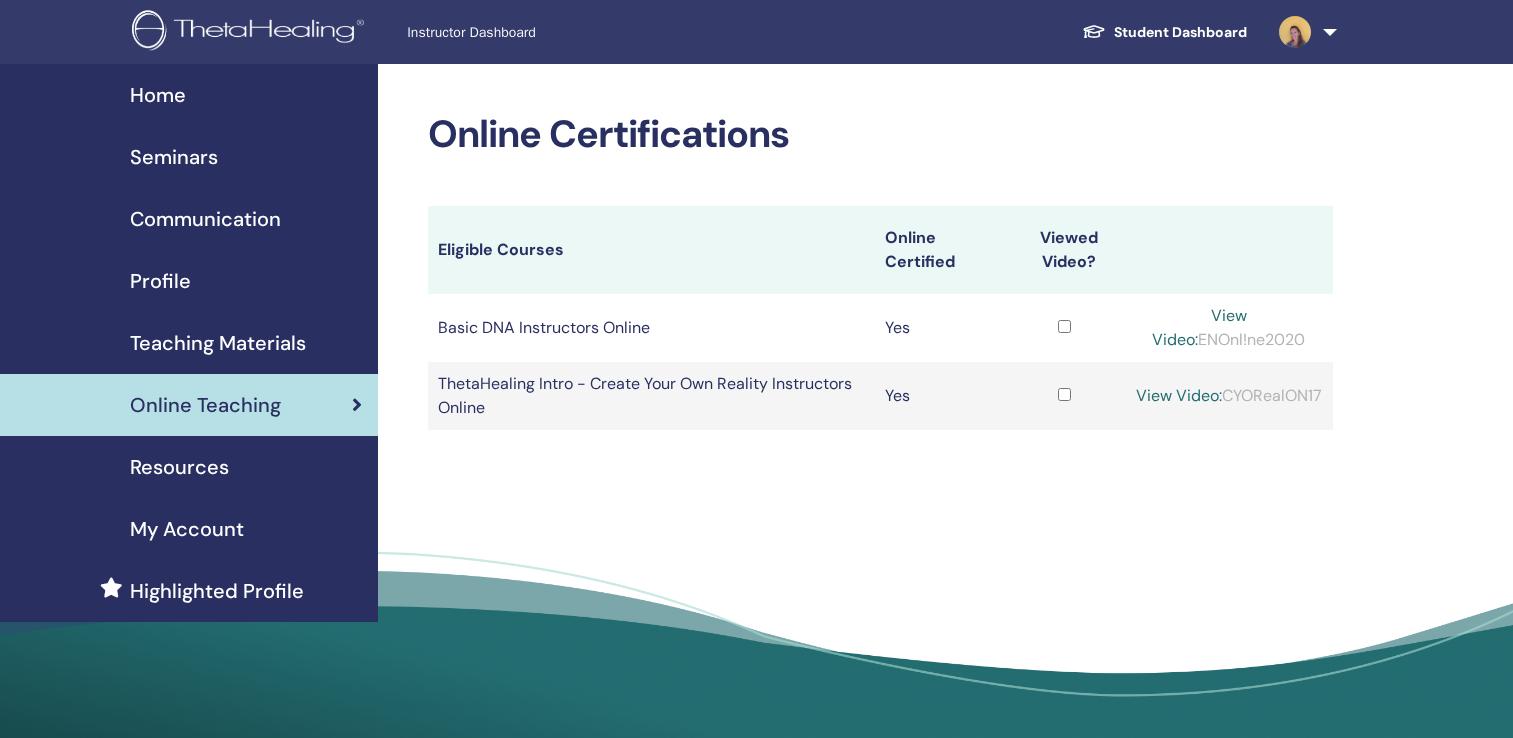 scroll, scrollTop: 0, scrollLeft: 0, axis: both 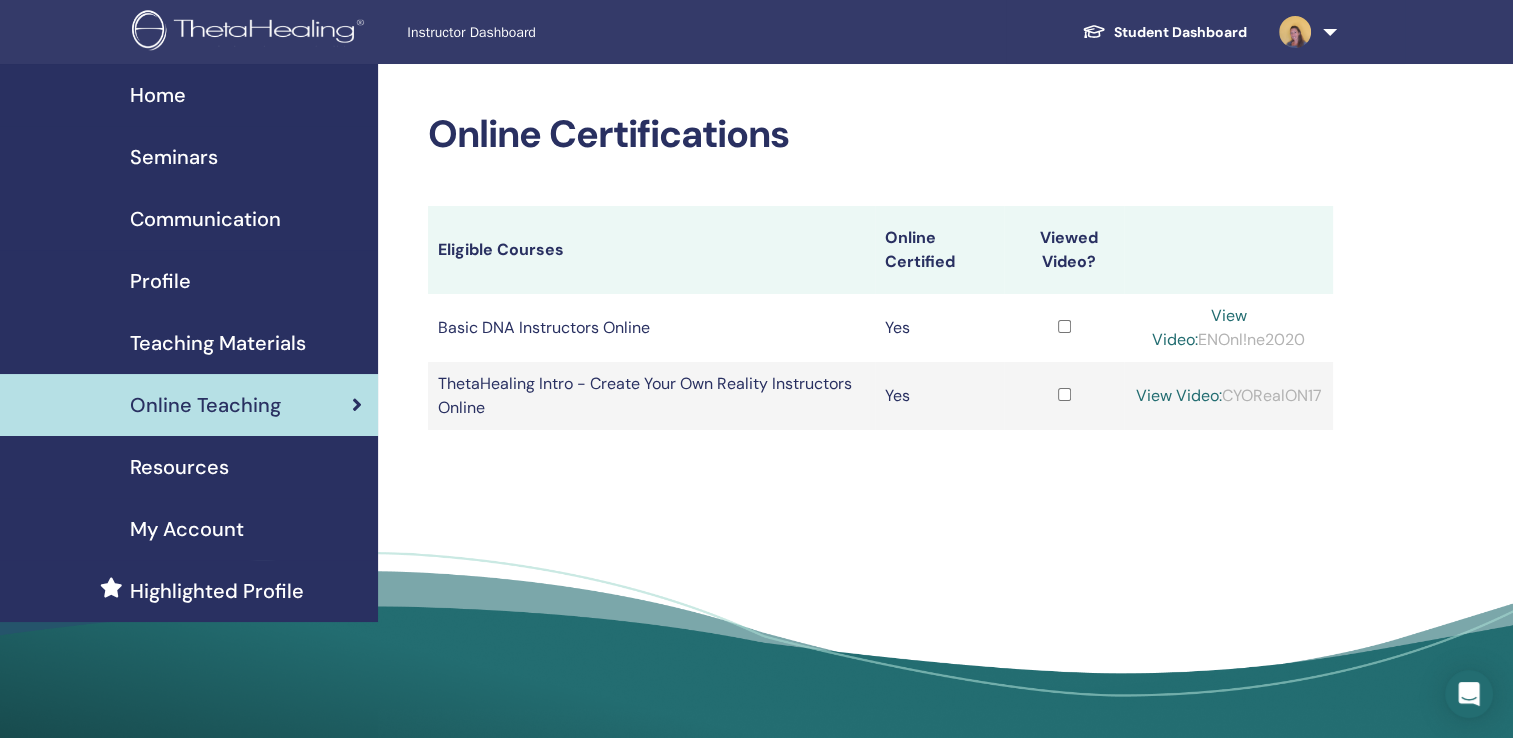 click on "Teaching Materials" at bounding box center (218, 343) 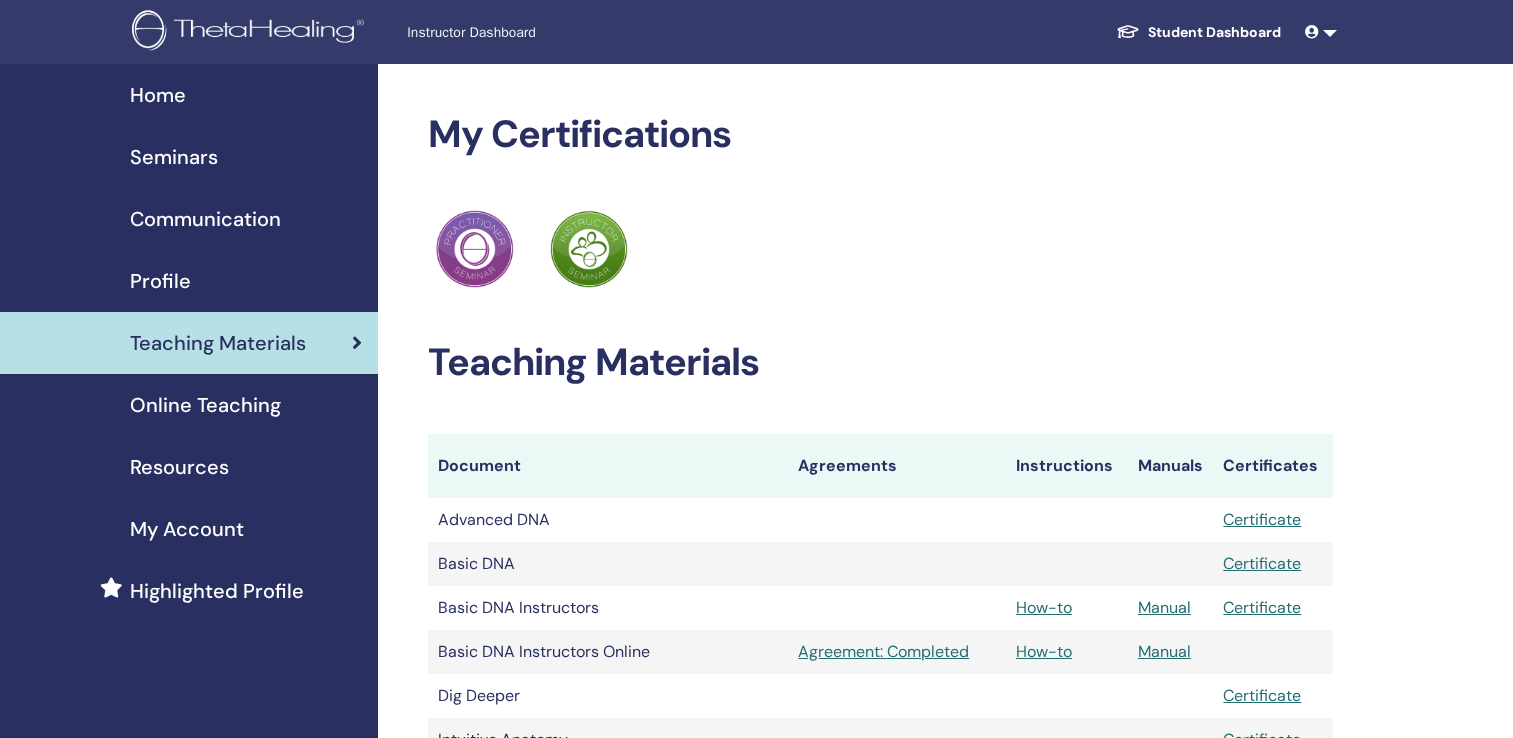 scroll, scrollTop: 0, scrollLeft: 0, axis: both 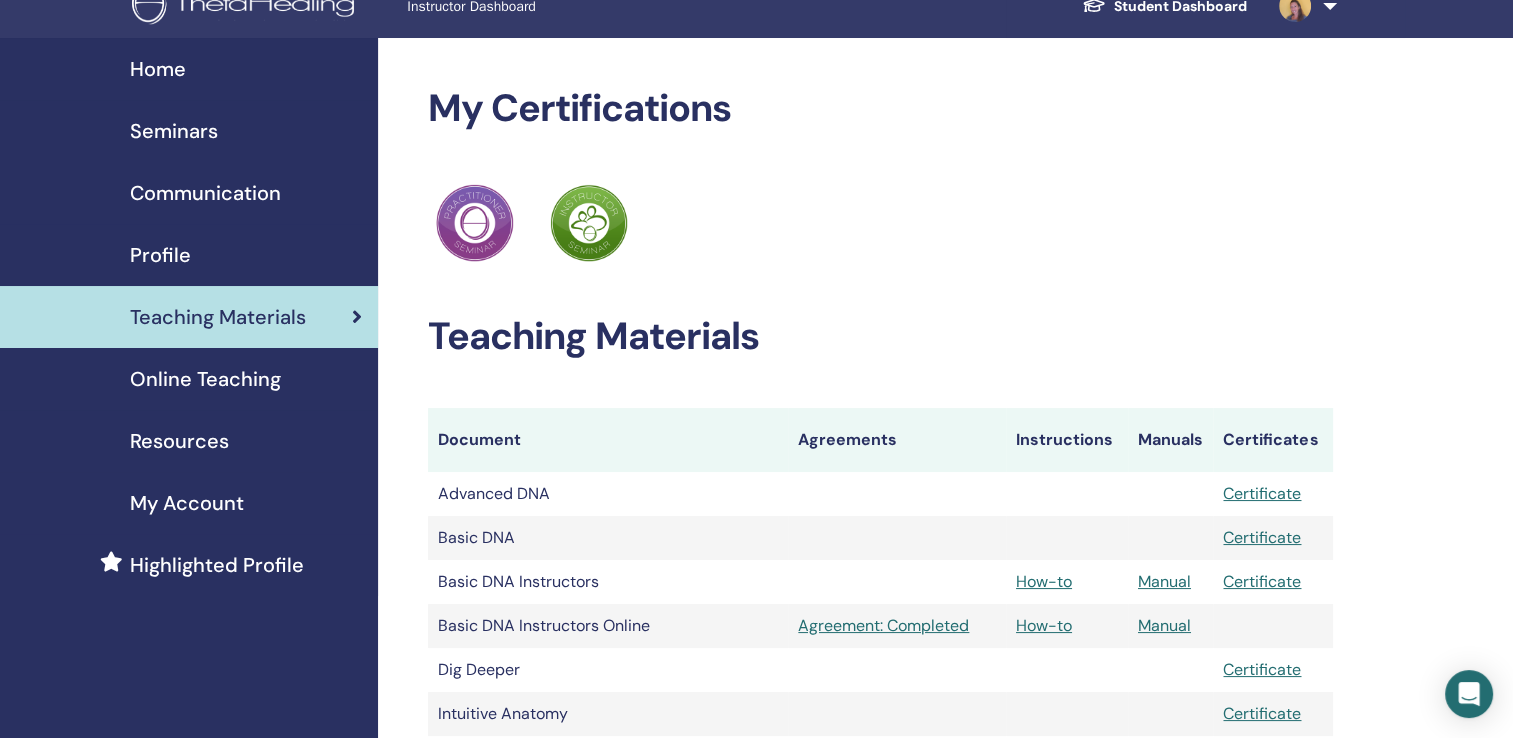 click on "Online Teaching" at bounding box center [205, 379] 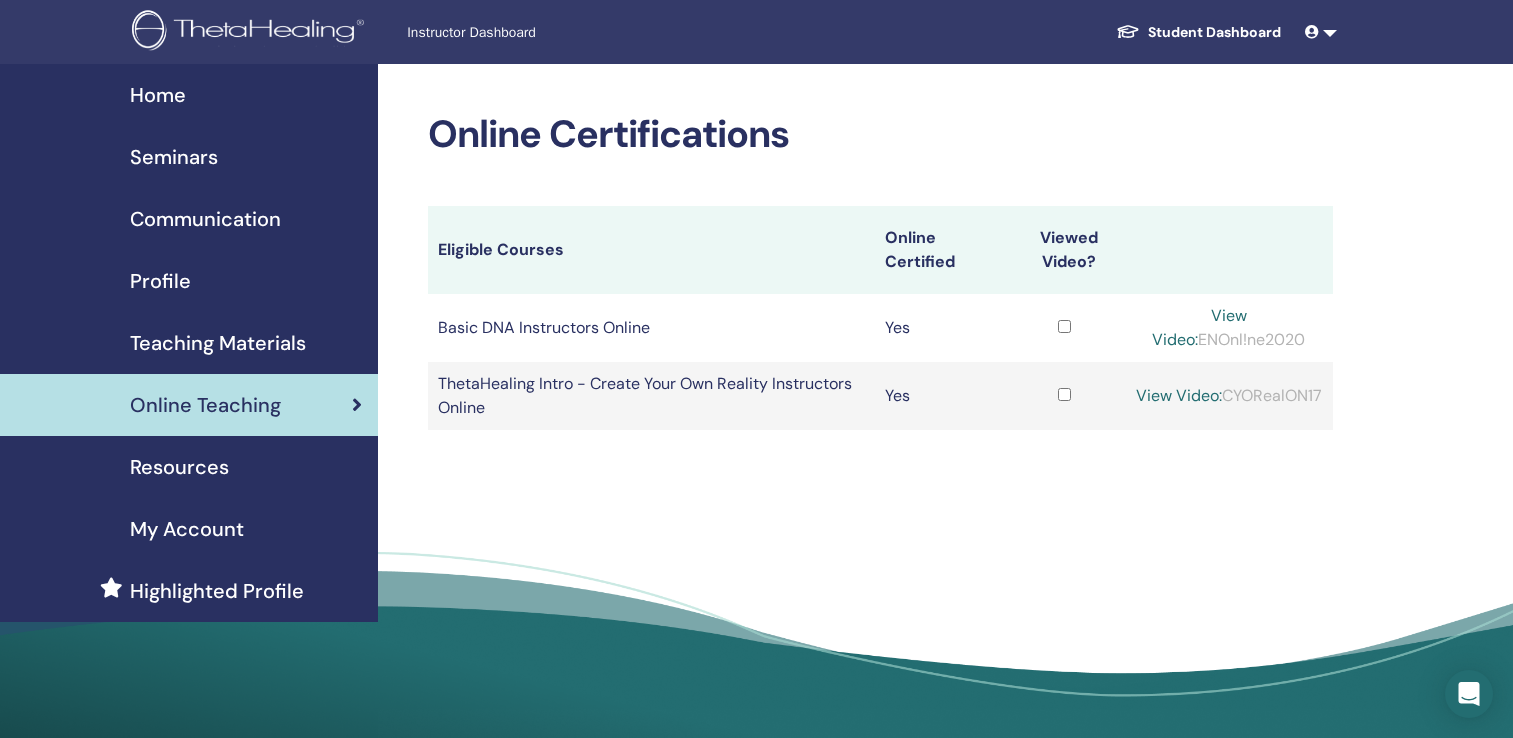 scroll, scrollTop: 0, scrollLeft: 0, axis: both 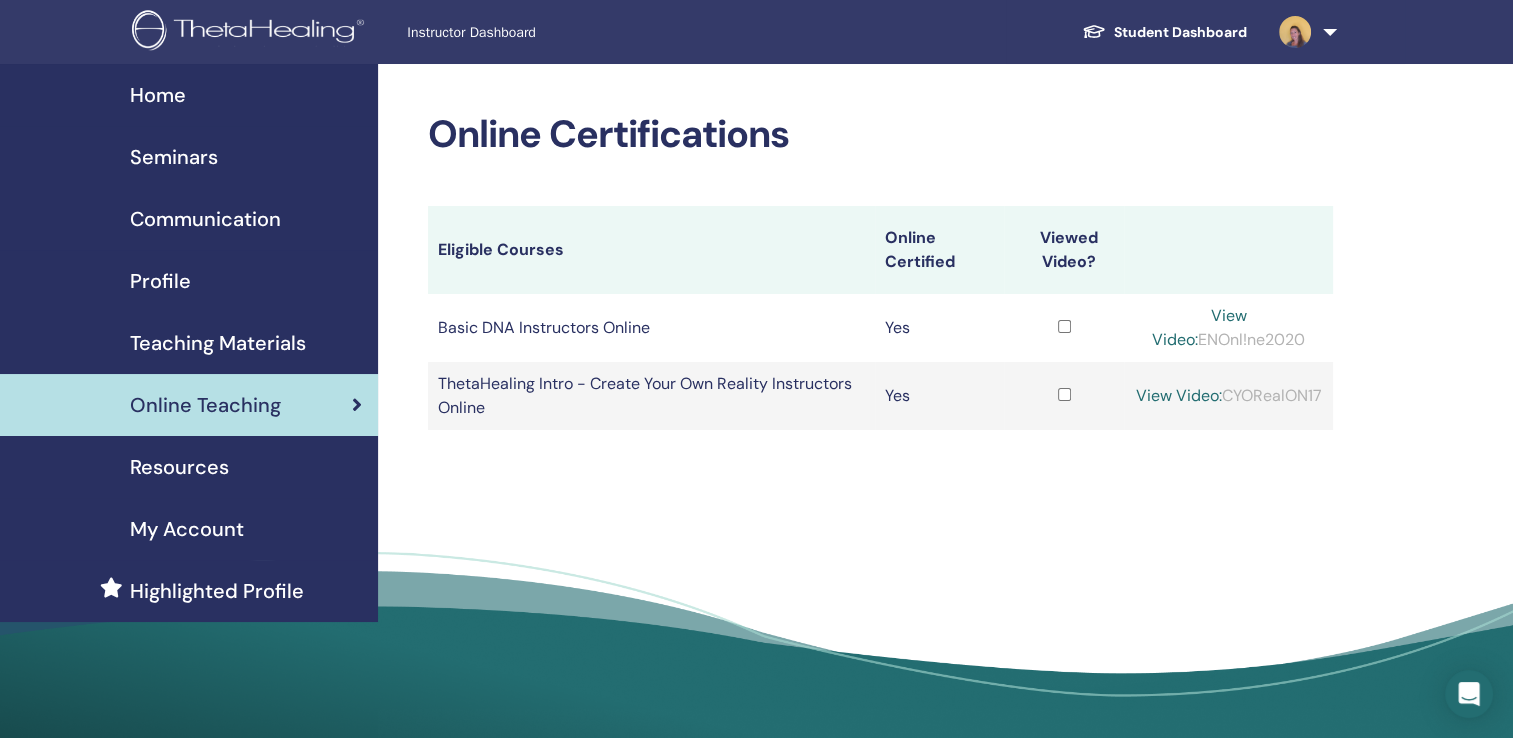 click on "Teaching Materials" at bounding box center (218, 343) 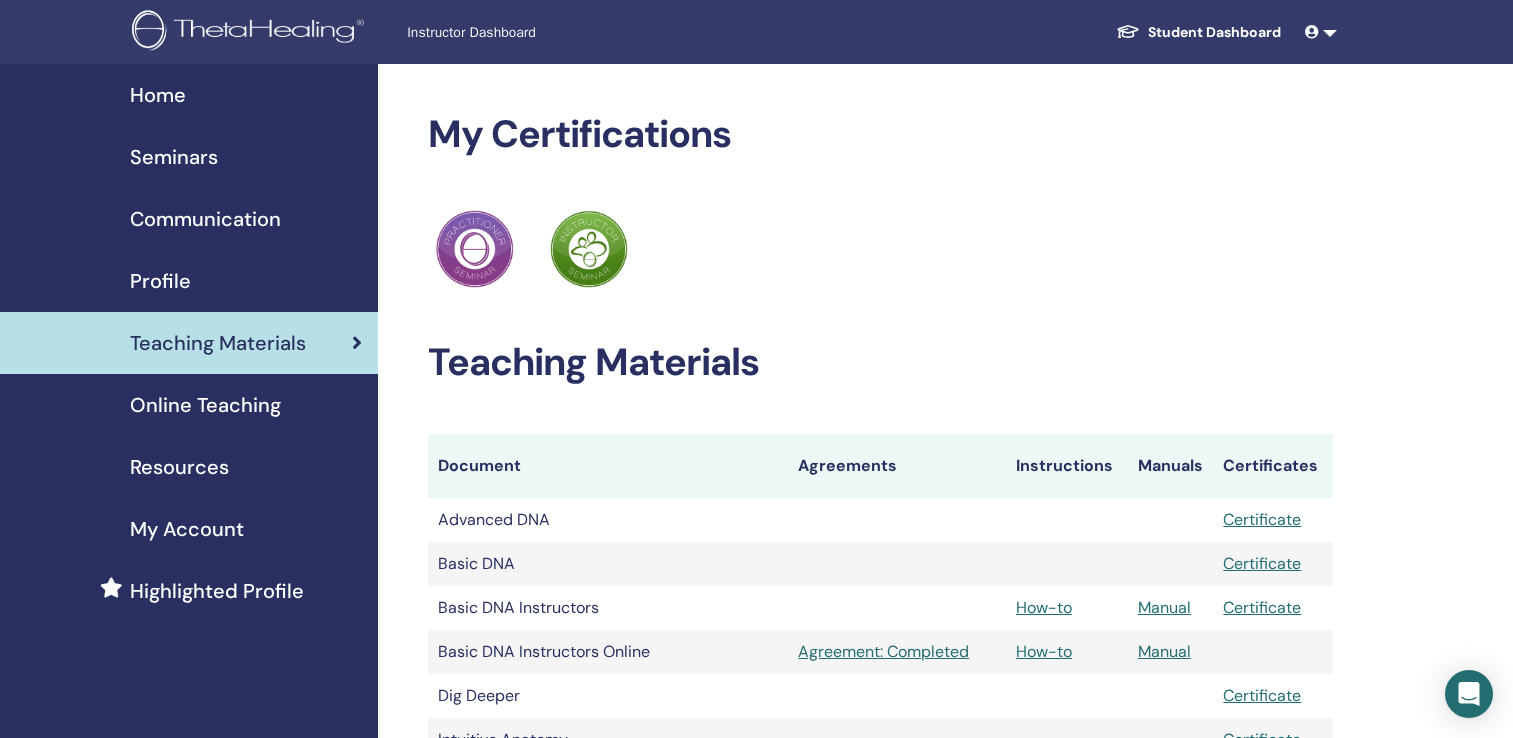 scroll, scrollTop: 0, scrollLeft: 0, axis: both 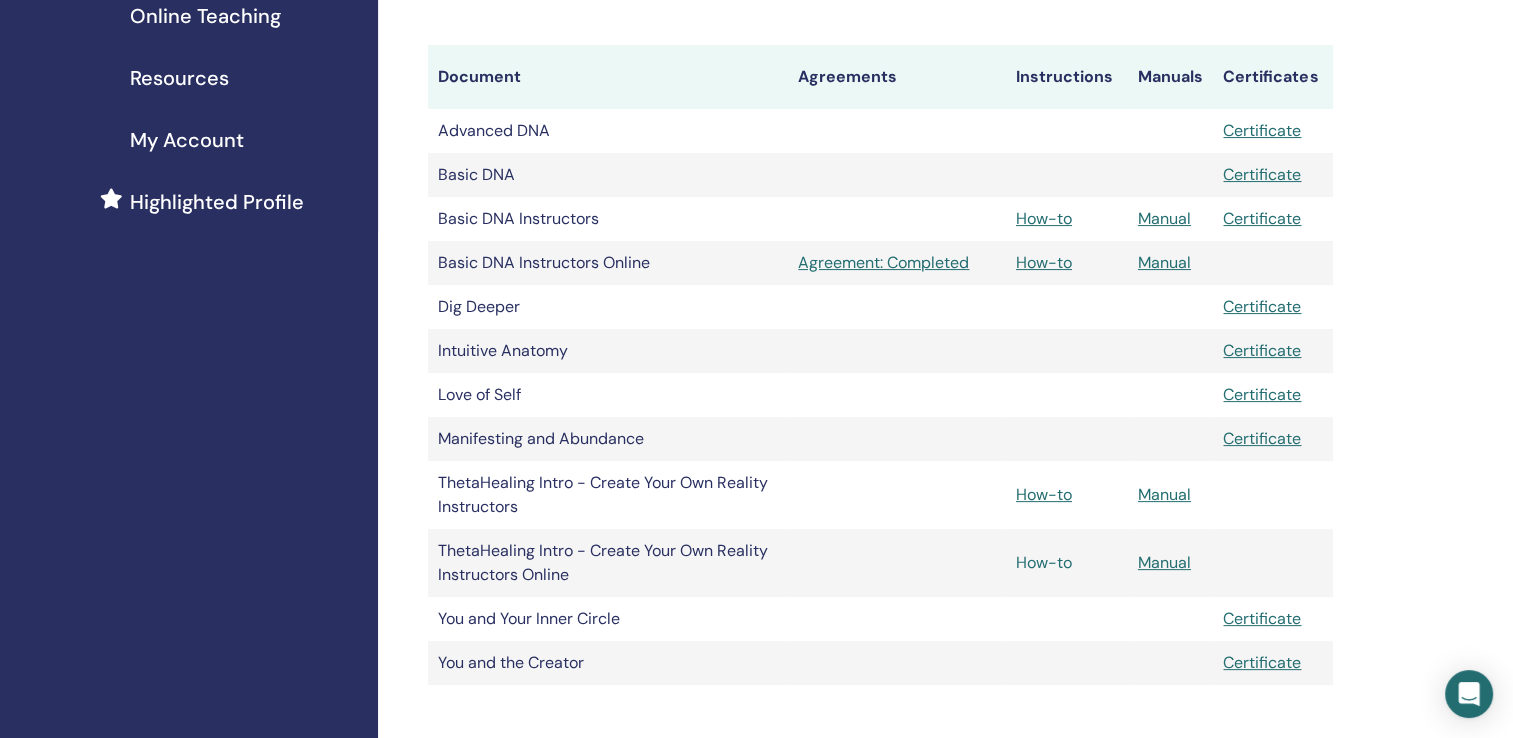 click on "How-to" at bounding box center [1044, 562] 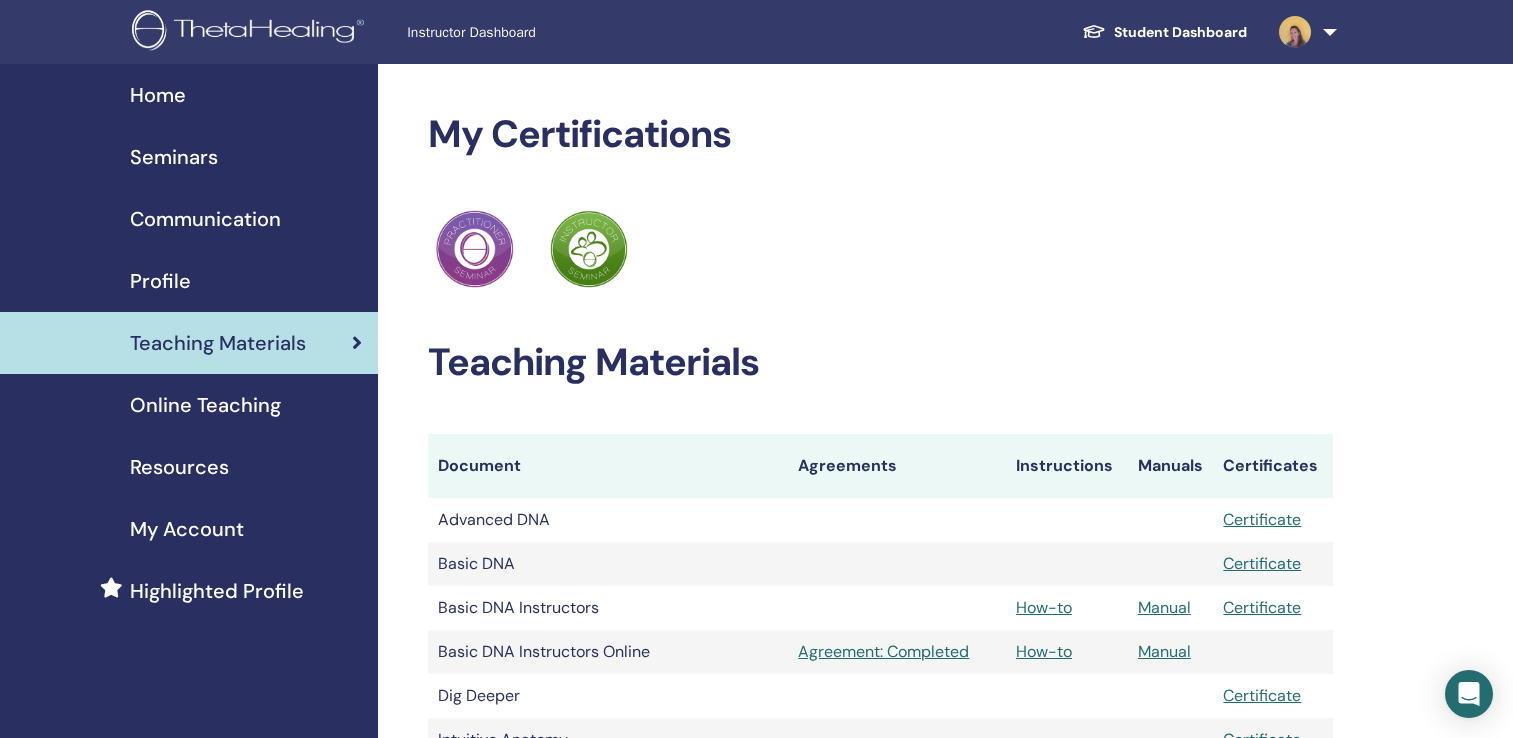 scroll, scrollTop: 389, scrollLeft: 0, axis: vertical 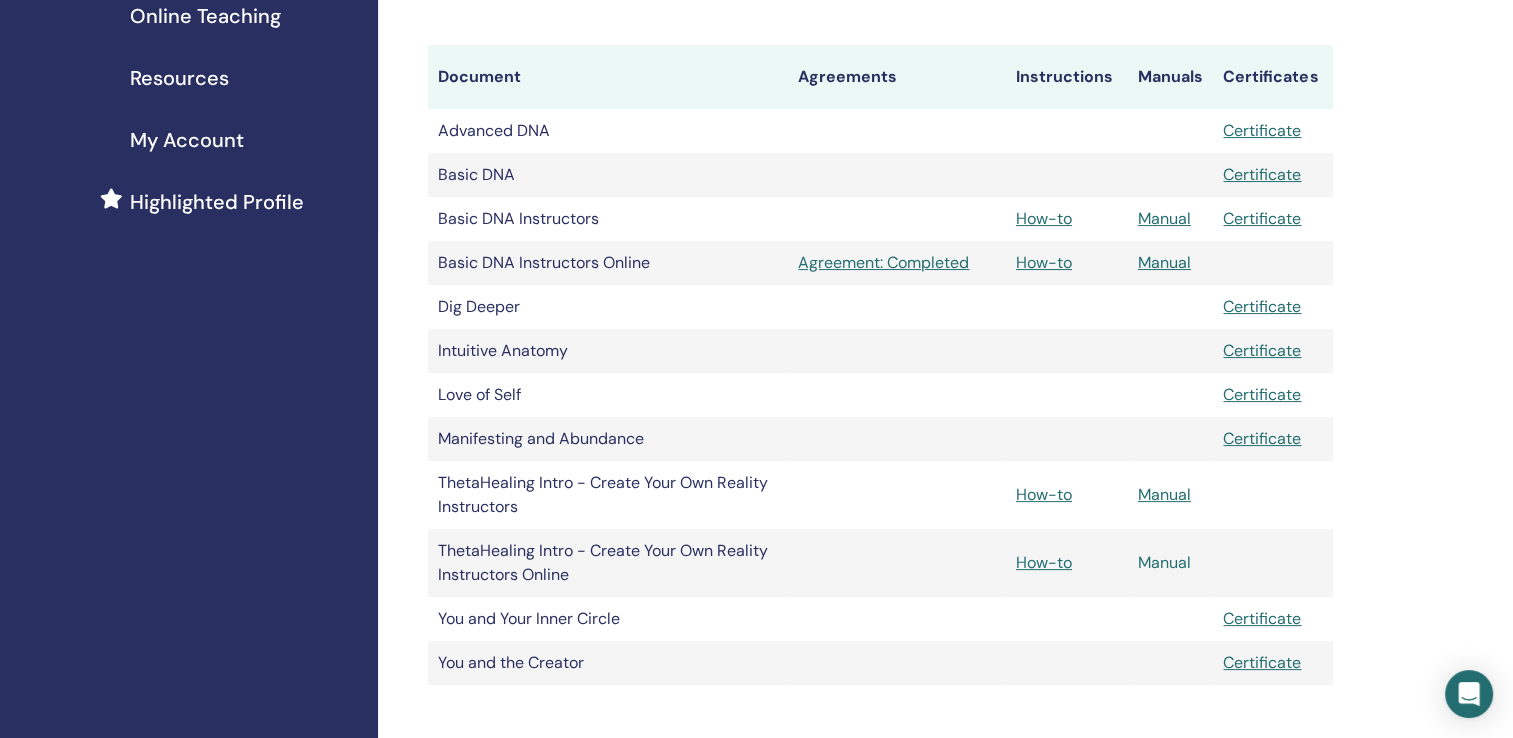 click on "Manual" at bounding box center (1164, 562) 